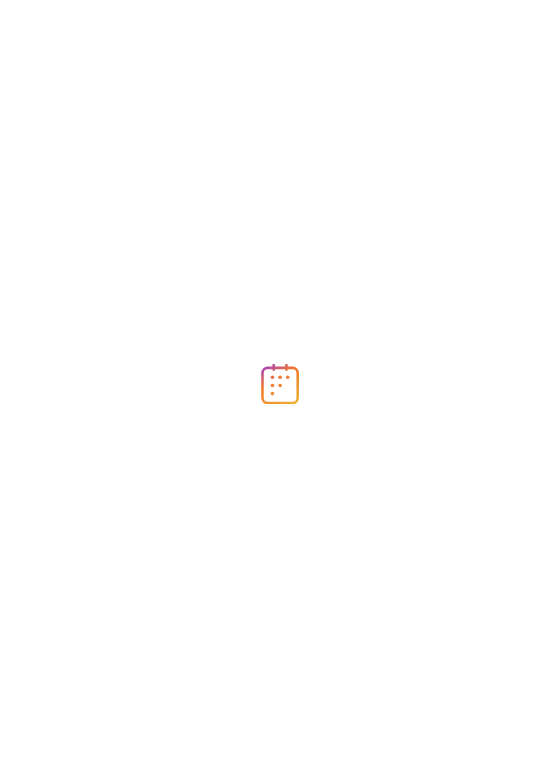 scroll, scrollTop: 0, scrollLeft: 0, axis: both 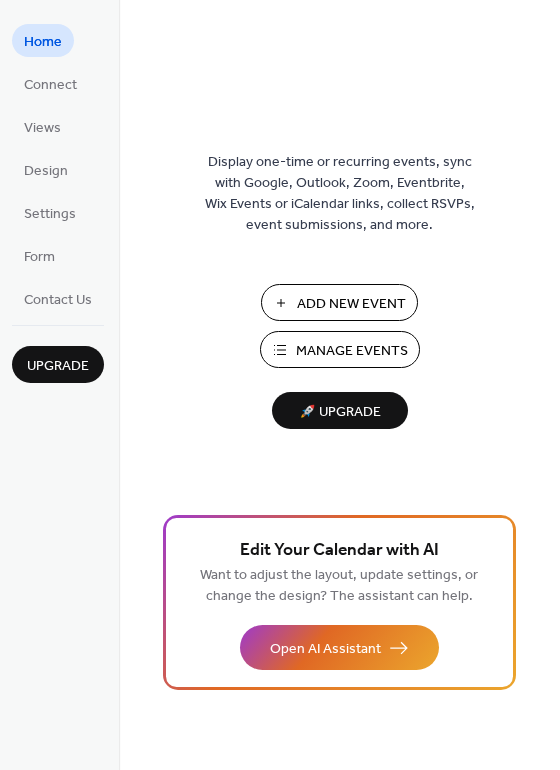 click on "Manage Events" at bounding box center [352, 351] 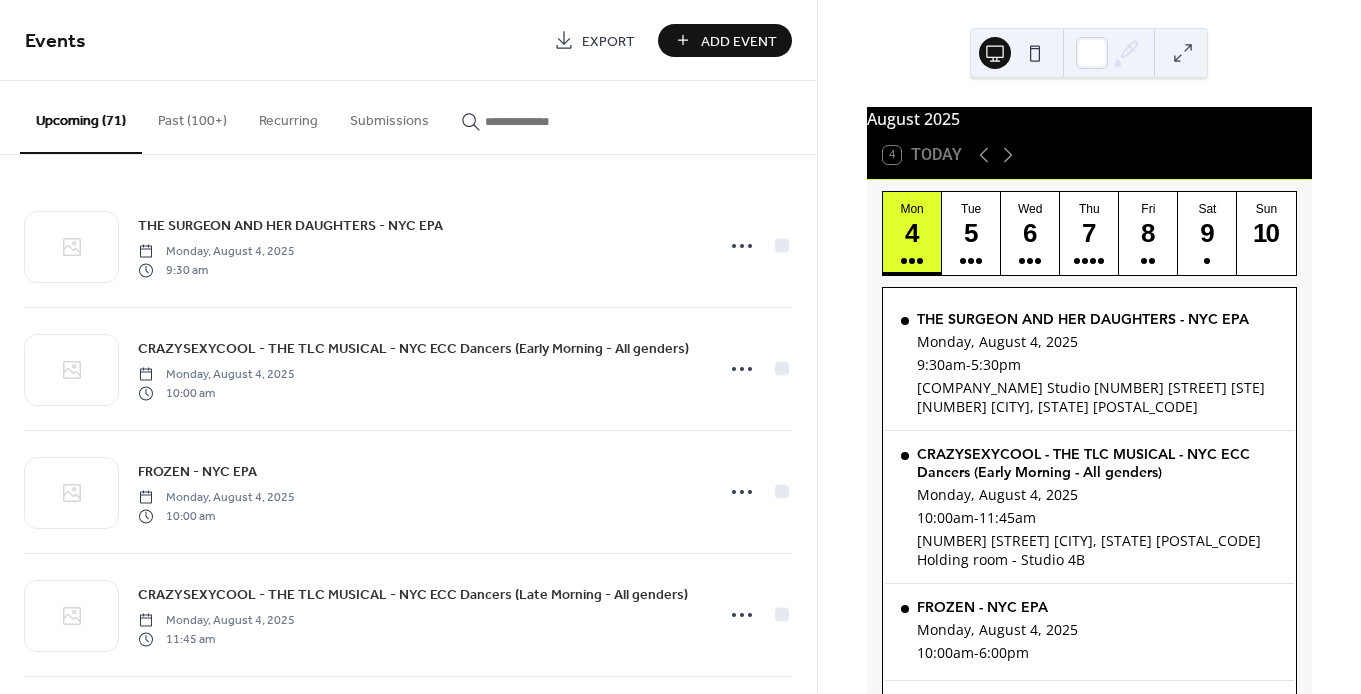 scroll, scrollTop: 0, scrollLeft: 0, axis: both 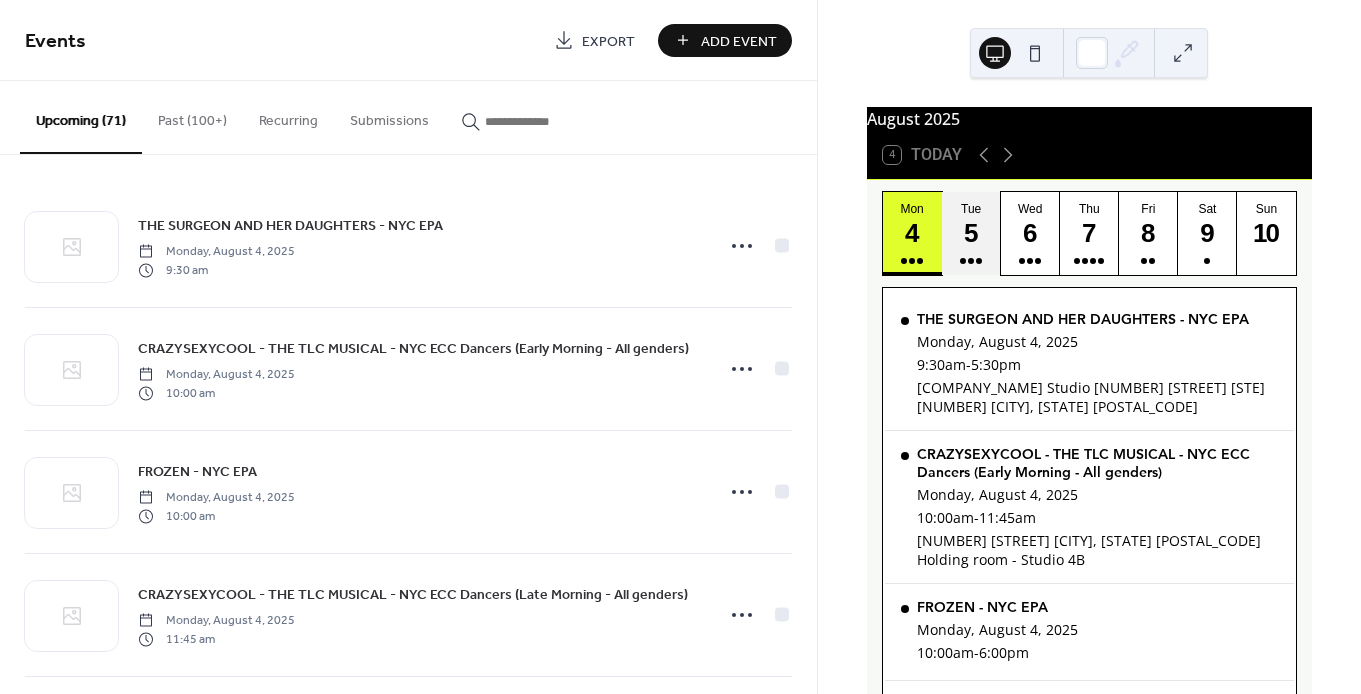 click on "5" at bounding box center [970, 233] 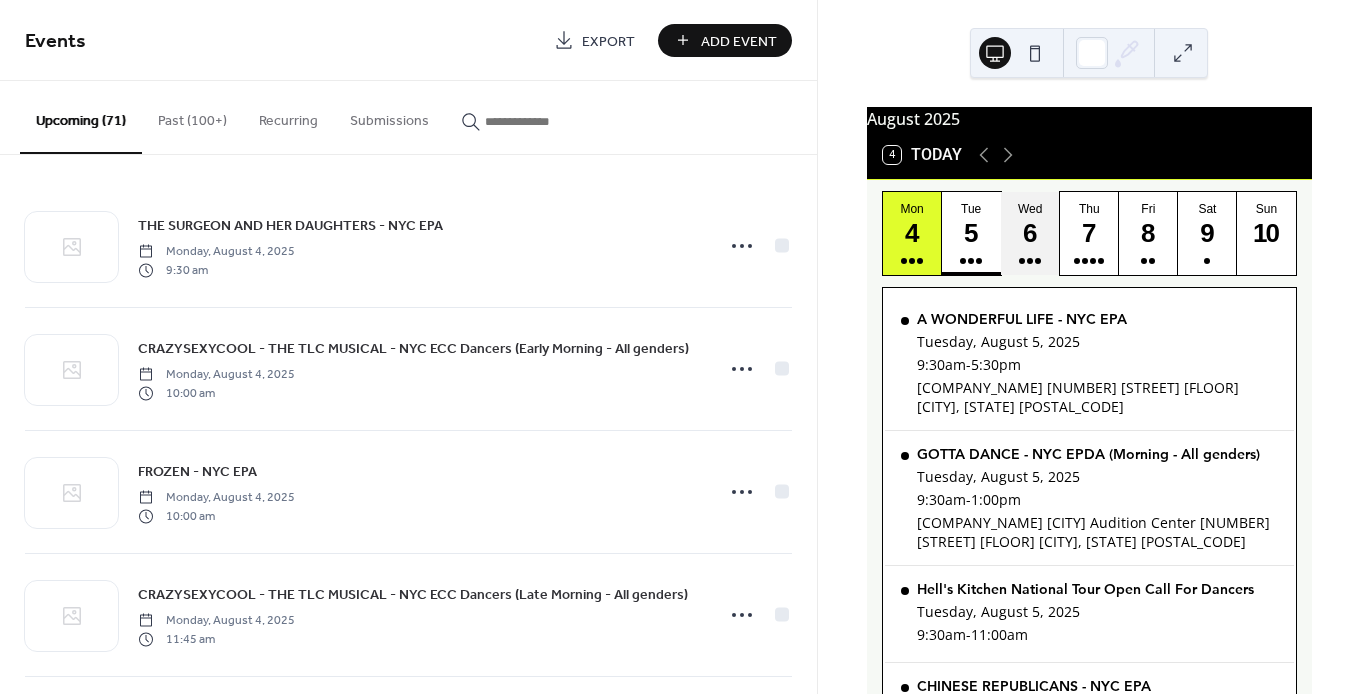 click on "6" at bounding box center (1029, 233) 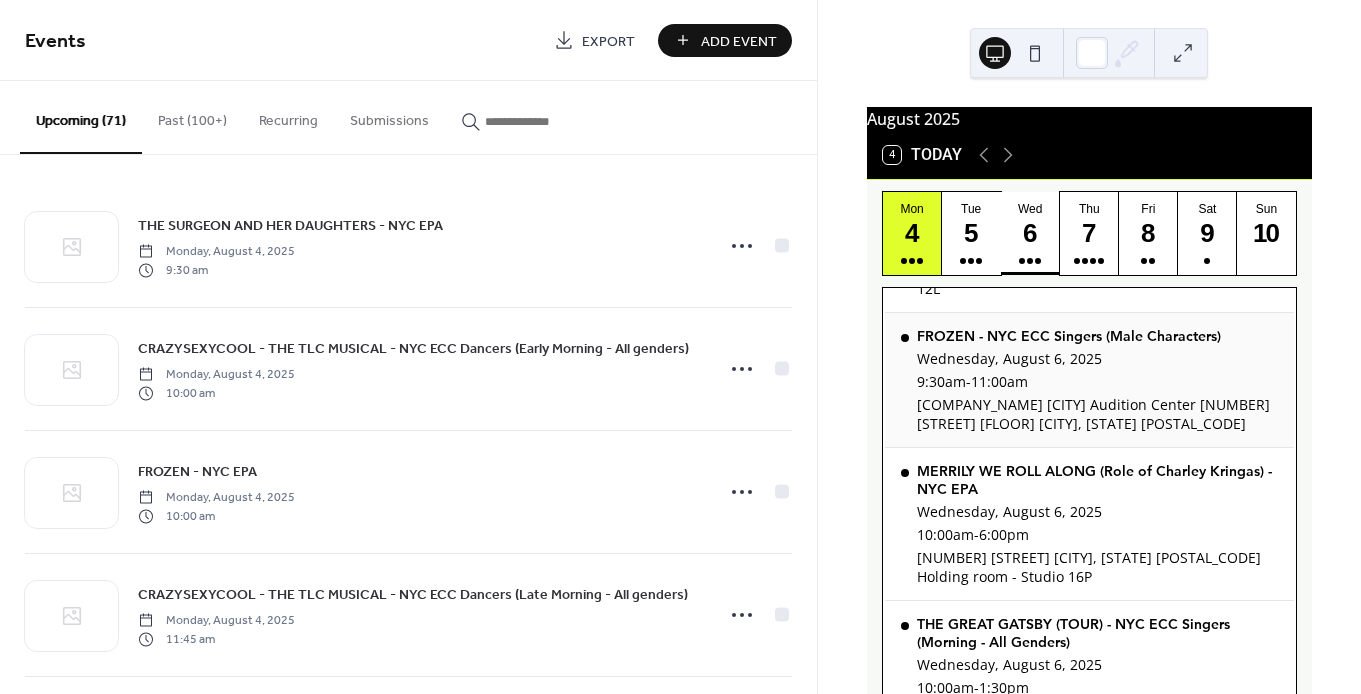 scroll, scrollTop: 167, scrollLeft: 0, axis: vertical 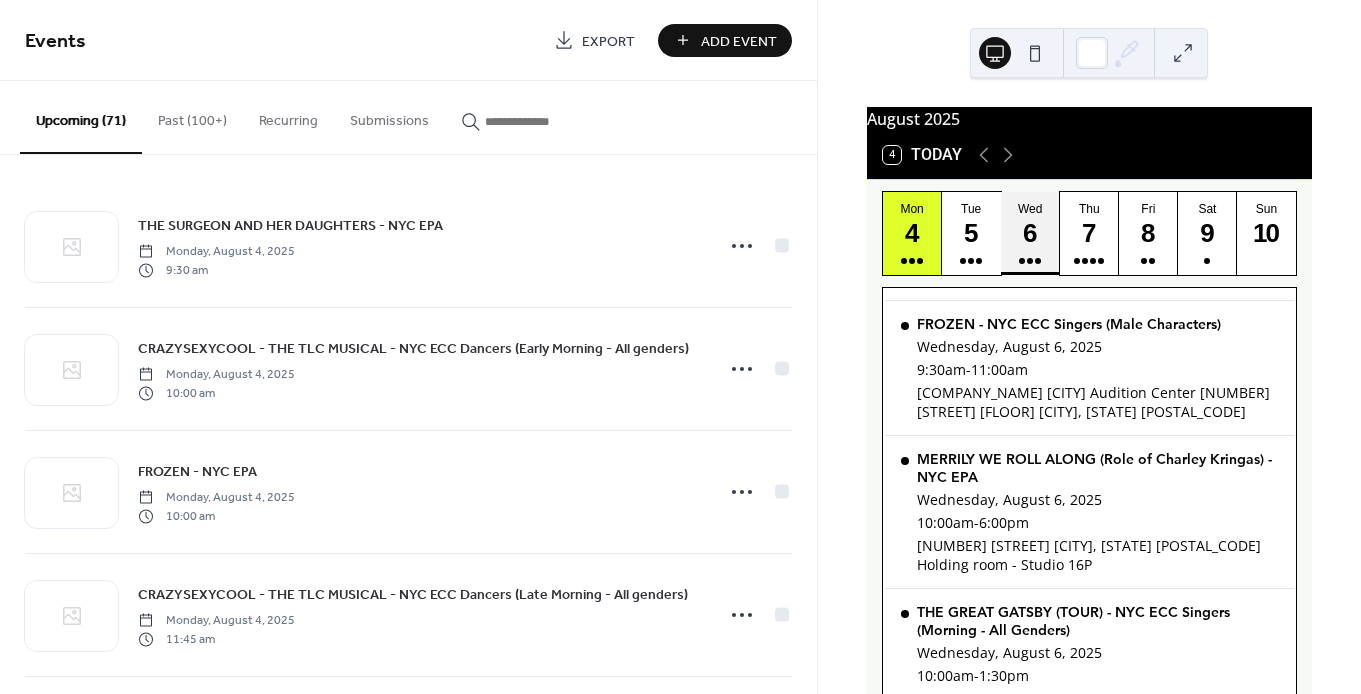click on "6" at bounding box center [1029, 233] 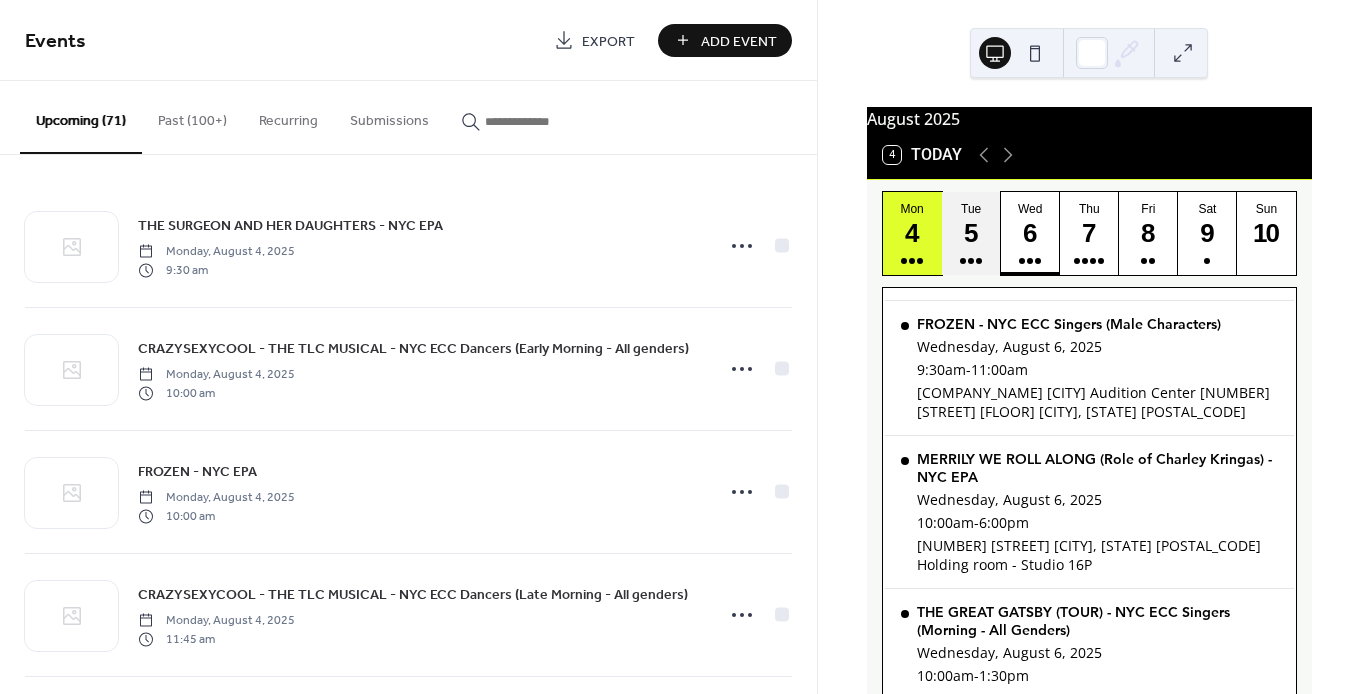 click on "5" at bounding box center [970, 233] 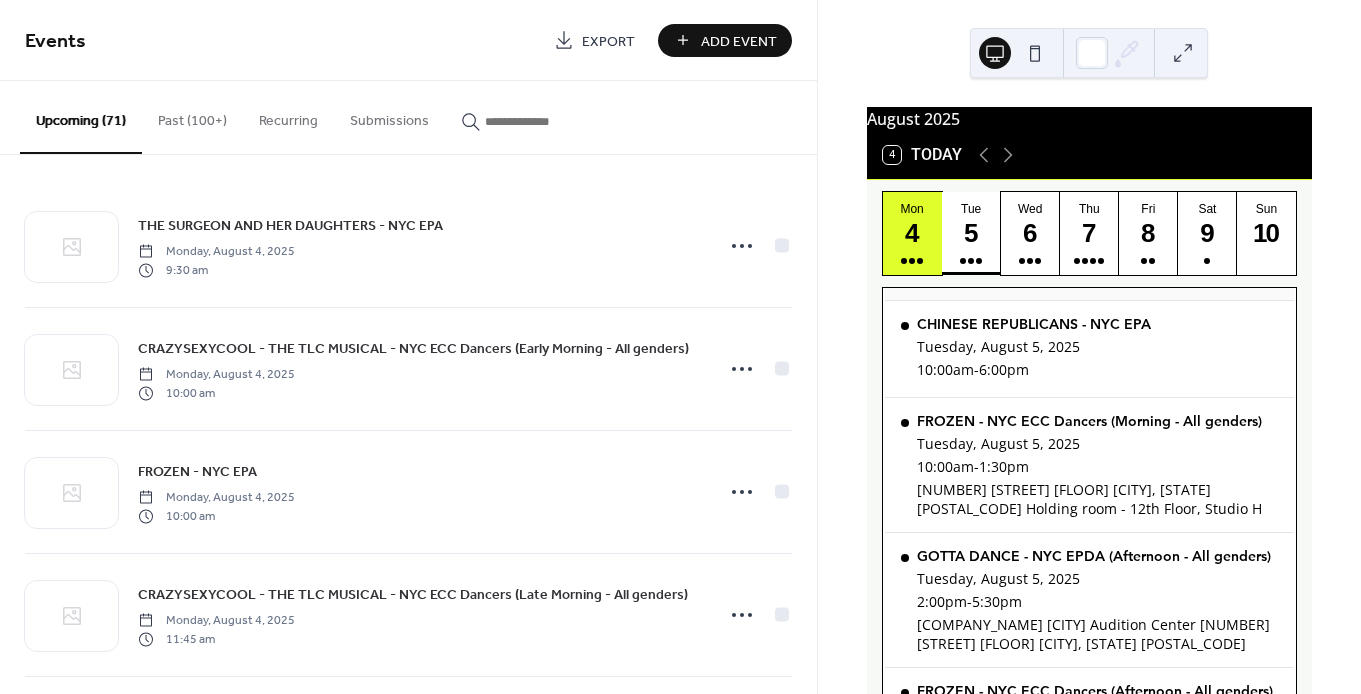scroll, scrollTop: 393, scrollLeft: 0, axis: vertical 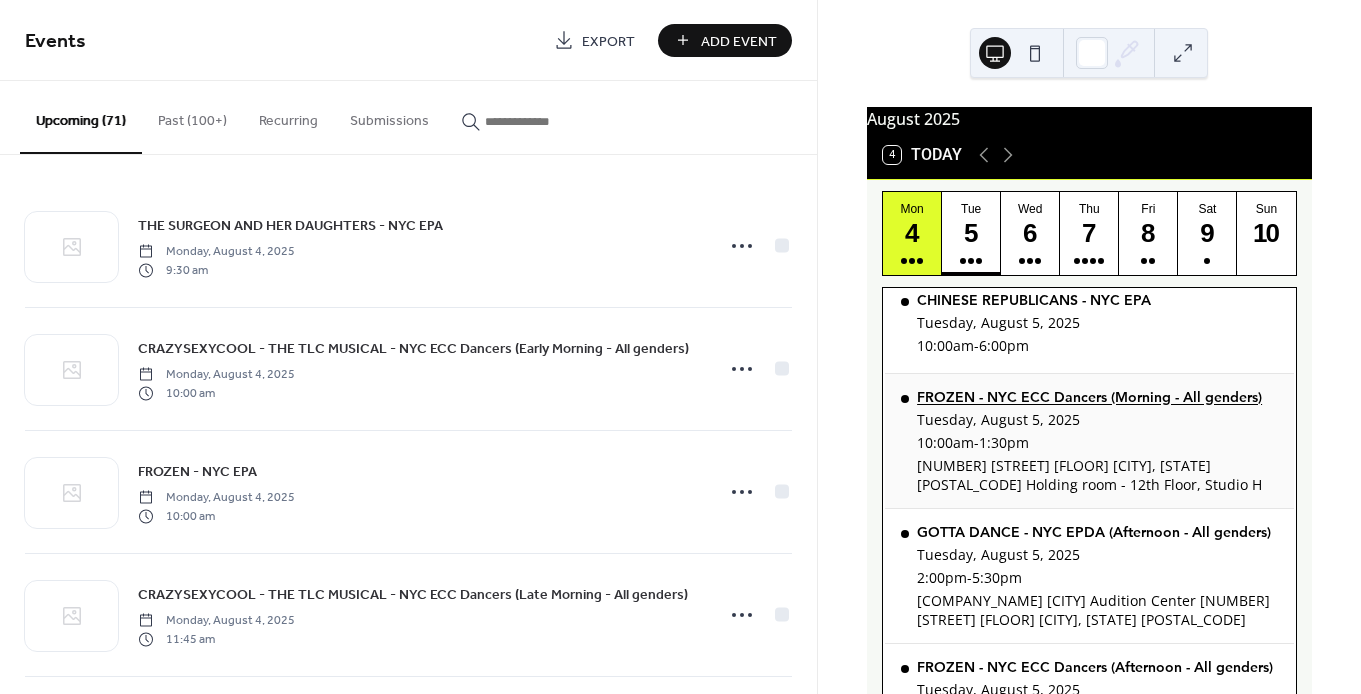 click on "FROZEN - NYC ECC Dancers (Morning - All genders)" at bounding box center [1097, 397] 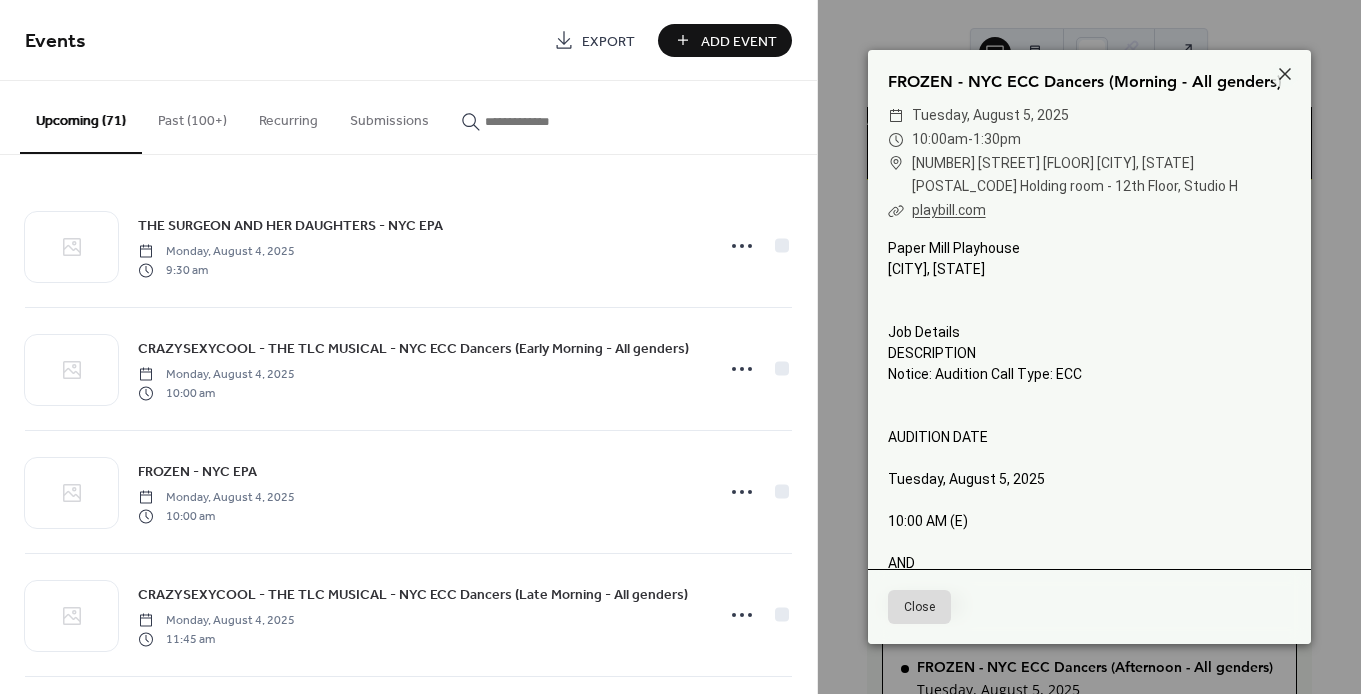 click on "FROZEN - NYC ECC Dancers (Morning - All genders) ​ [DAY], [MONTH] [DAY], [YEAR] ​ 10:00am - 1:30pm ​ [NUMBER] [STREET] [FLOOR] [CITY], [STATE] [POSTAL_CODE] Holding room - 12th Floor, Studio H ​ playbill.com [COMPANY_NAME] [CITY], [STATE] Job Details DESCRIPTION Notice: Audition Call Type: ECC AUDITION DATE [DAY], [MONTH] [DAY], [YEAR] 10:00 AM (E) AND 2:30 PM (E) Lunch 1:30 PM - 2:30 PM CONTRACT COST [PRICE] SEEKING Equity chorus dancers for FROZEN. [COMPANY_NAME] is committed to antiracism and anti-oppression practices in all areas, including casting. We acknowledge histories of systemic exclusionary practices and will continue to dismantle barriers to theatre making. [COMPANY_NAME] welcomes diversity and inclusion across the spectrum of race, gender, gender identity, gender expression, sexual orientation, religion, neurodiversity, and artists with disabilities. The audition process is open to all actors and stage managers. PREPARATION LOCATION [NUMBER] [STREET] [FLOOR]" at bounding box center (1089, 347) 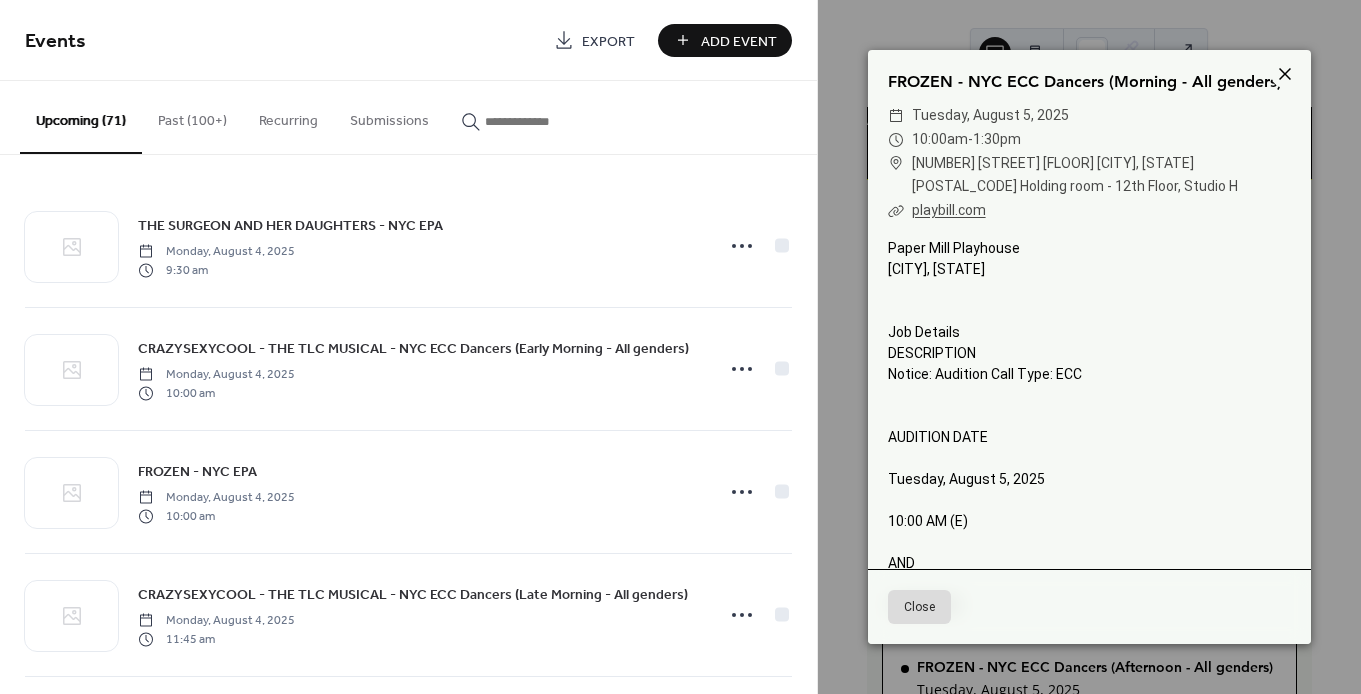 click 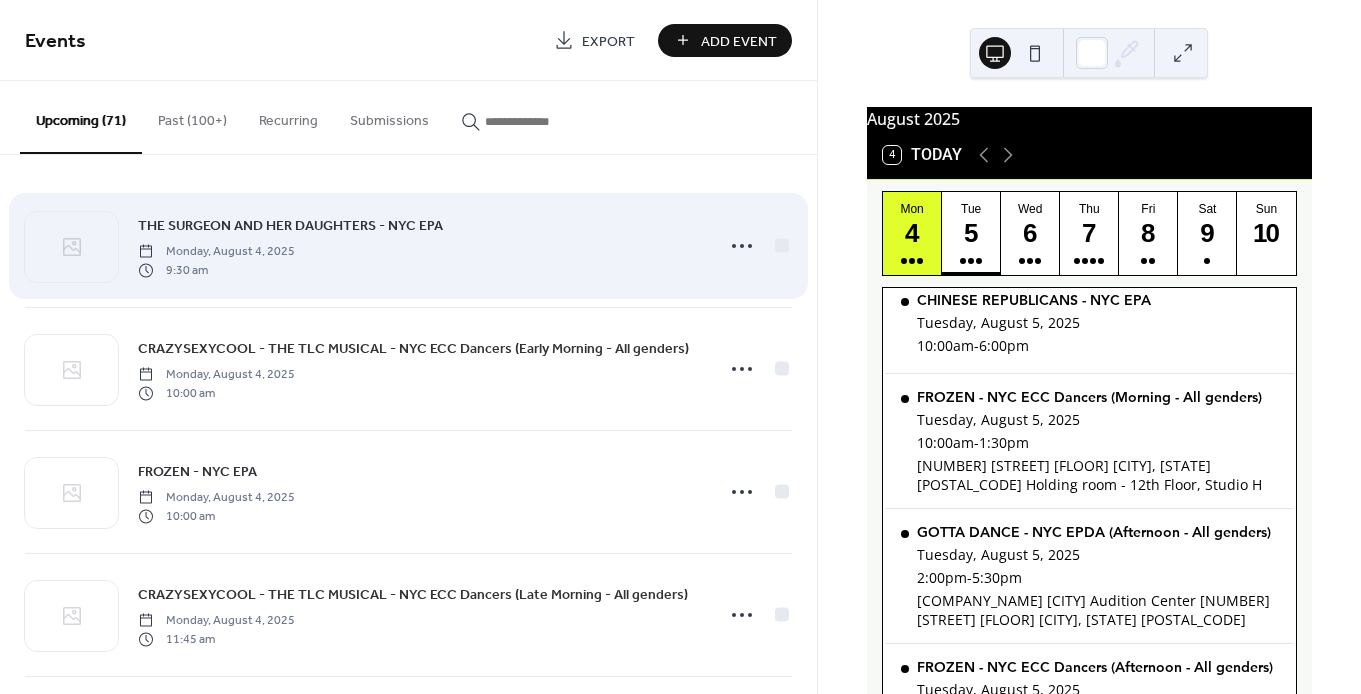 scroll, scrollTop: 1, scrollLeft: 0, axis: vertical 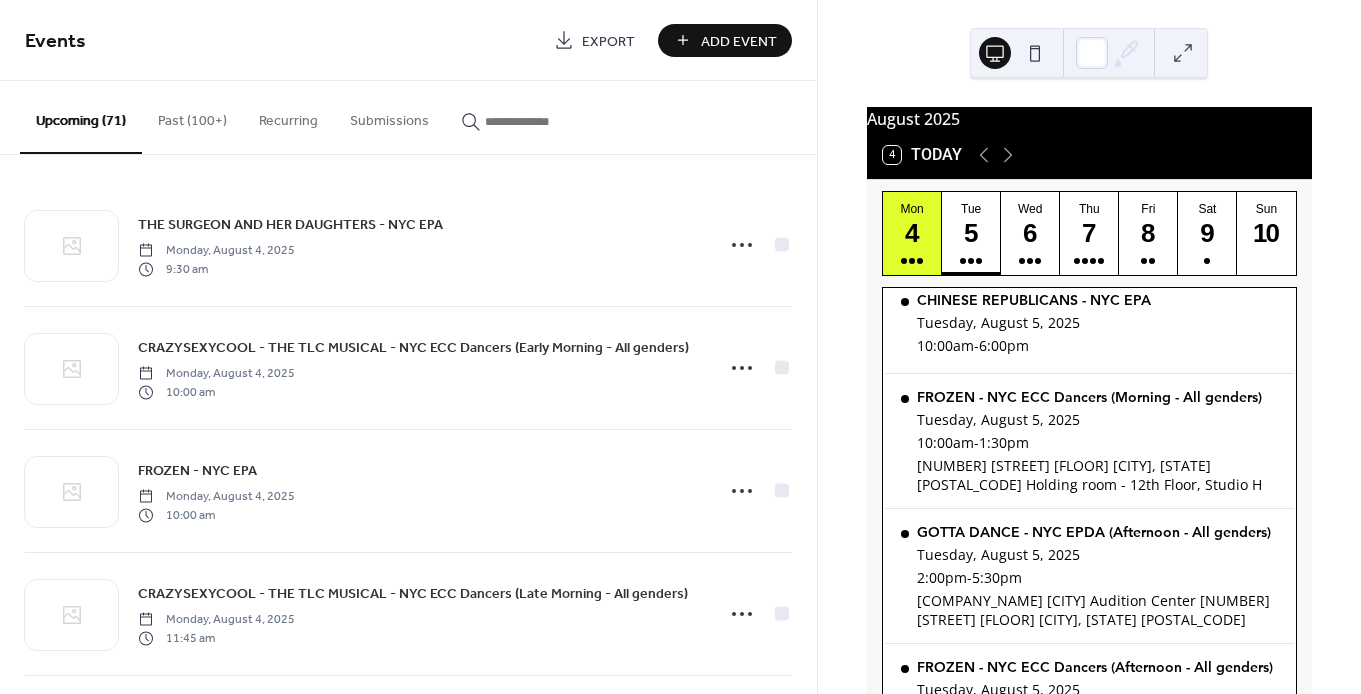 click on "Add Event" at bounding box center (739, 41) 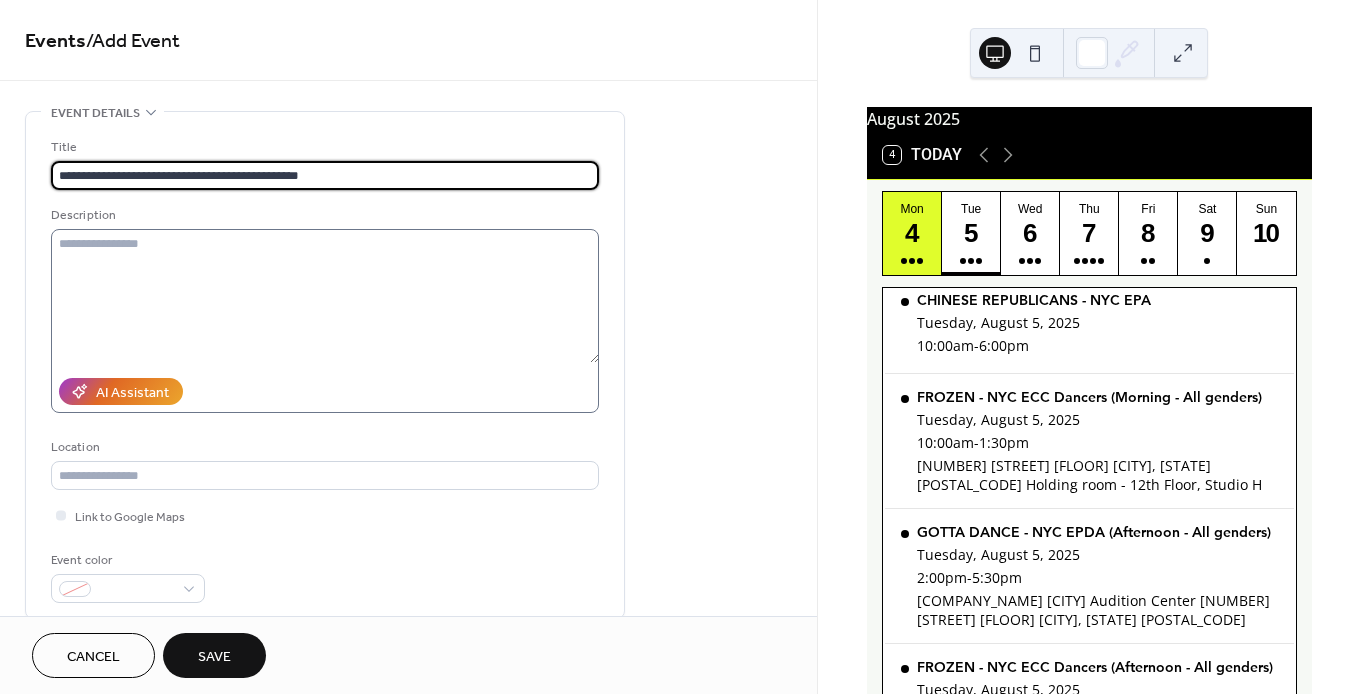 type on "**********" 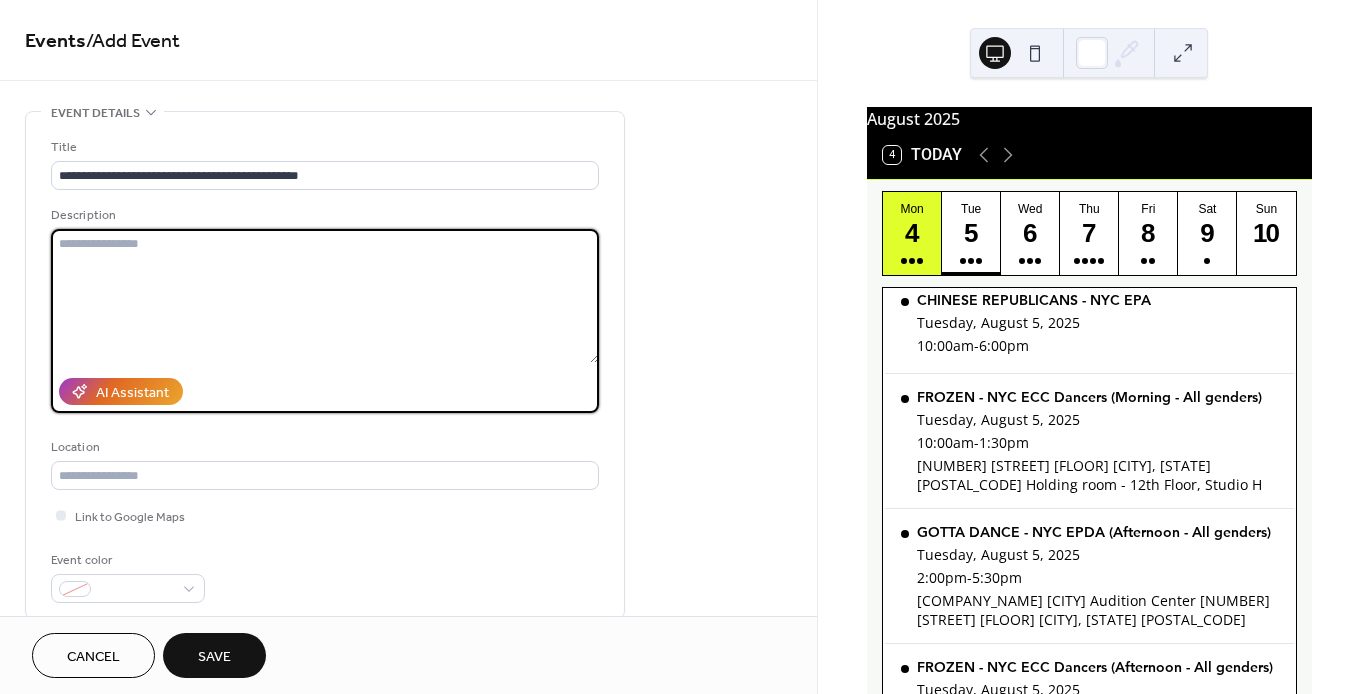 click at bounding box center [325, 296] 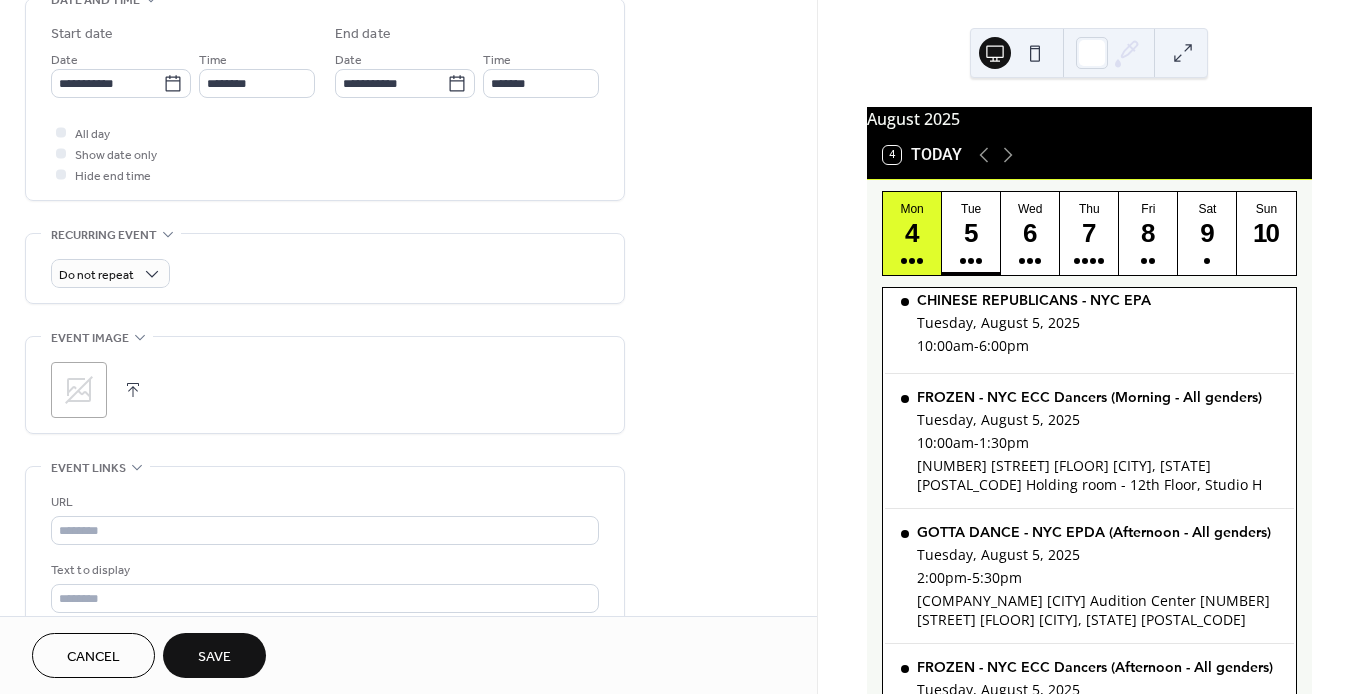 scroll, scrollTop: 656, scrollLeft: 0, axis: vertical 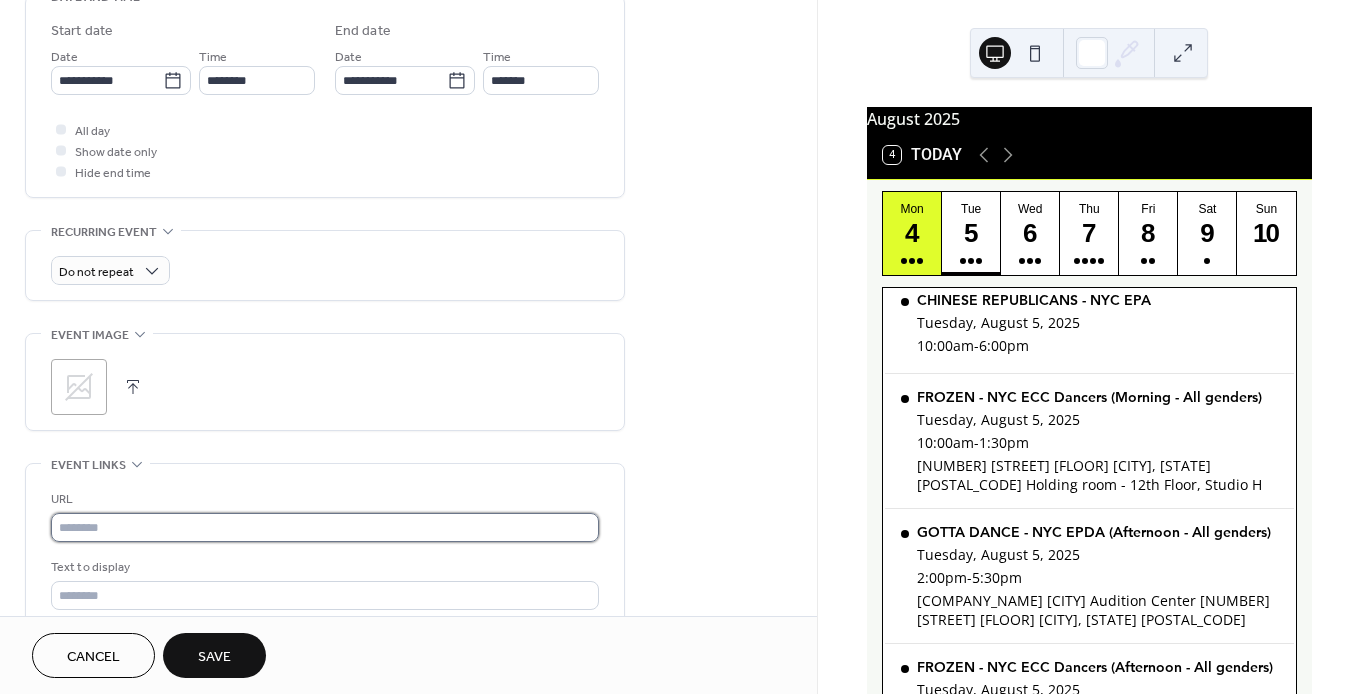 click at bounding box center (325, 527) 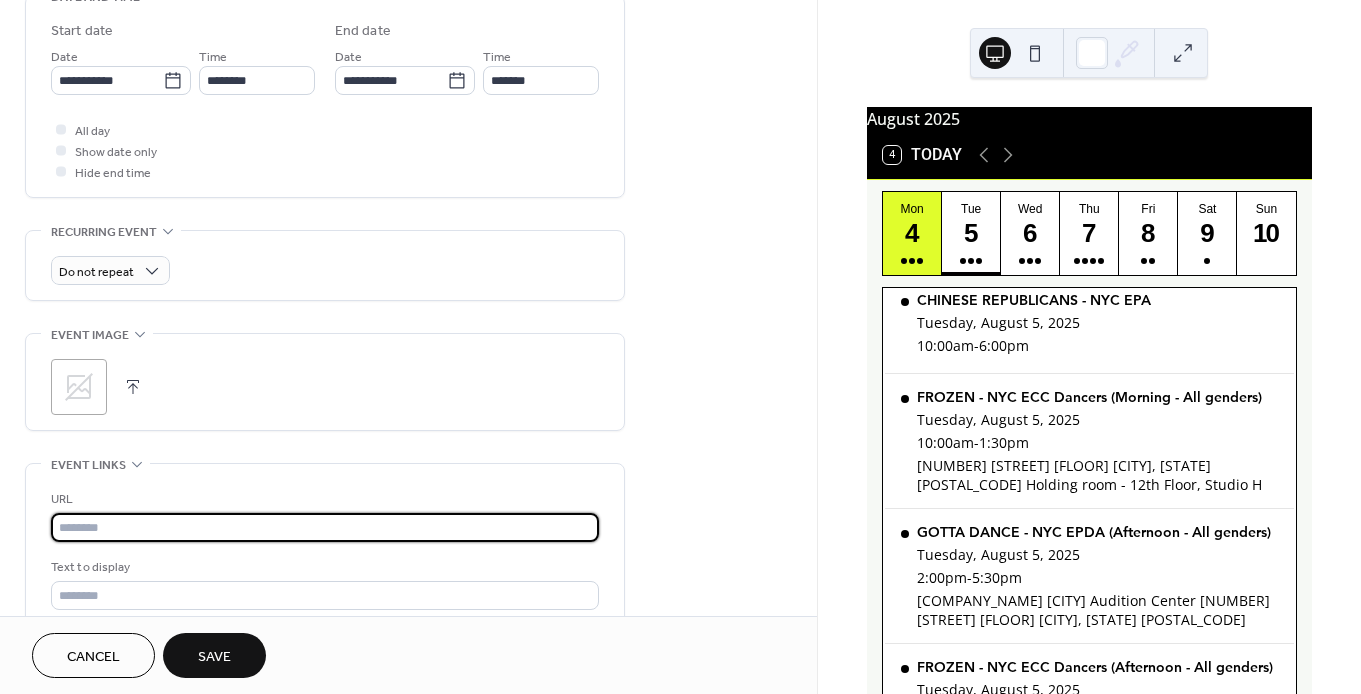 paste on "**********" 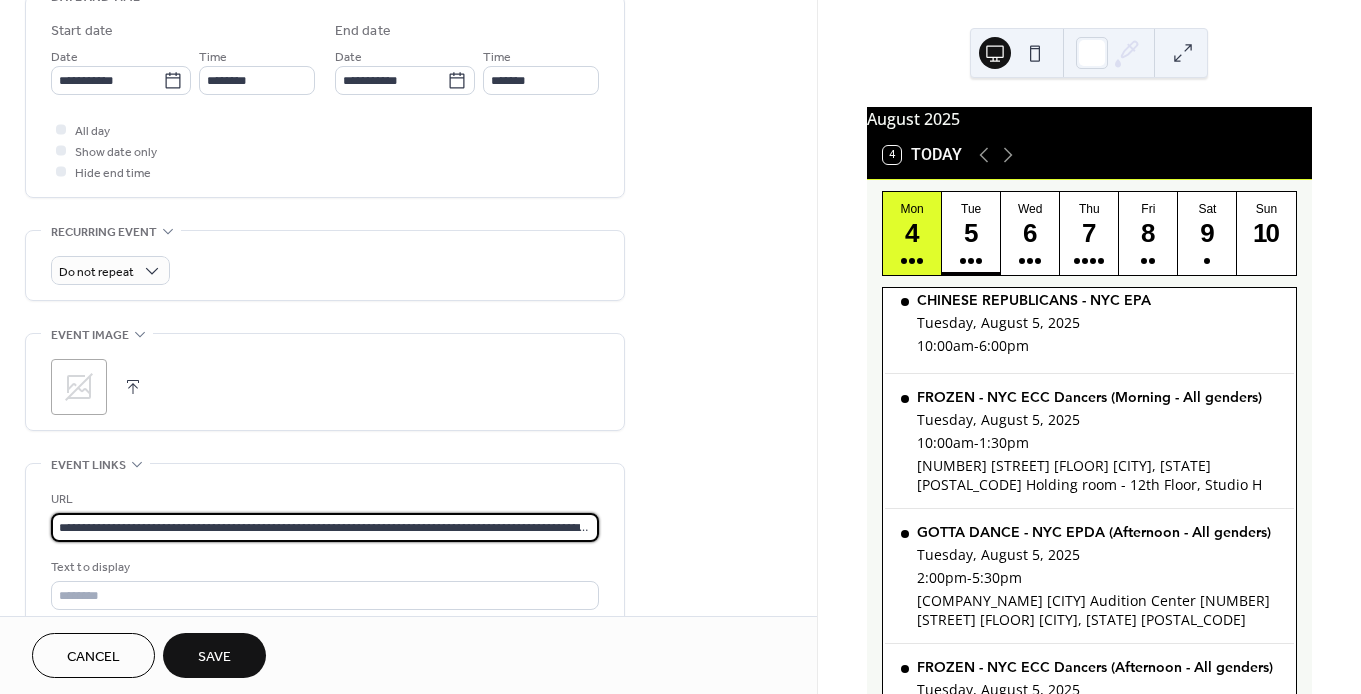 scroll, scrollTop: 0, scrollLeft: 186, axis: horizontal 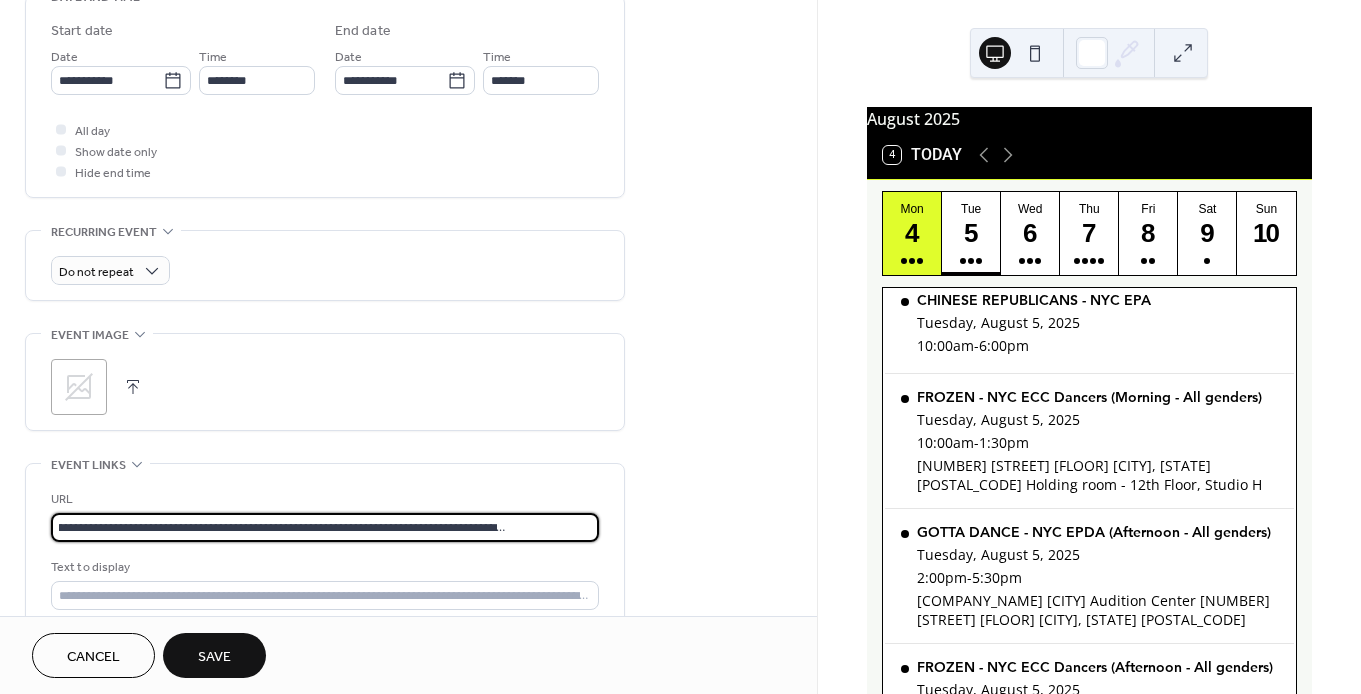 type on "**********" 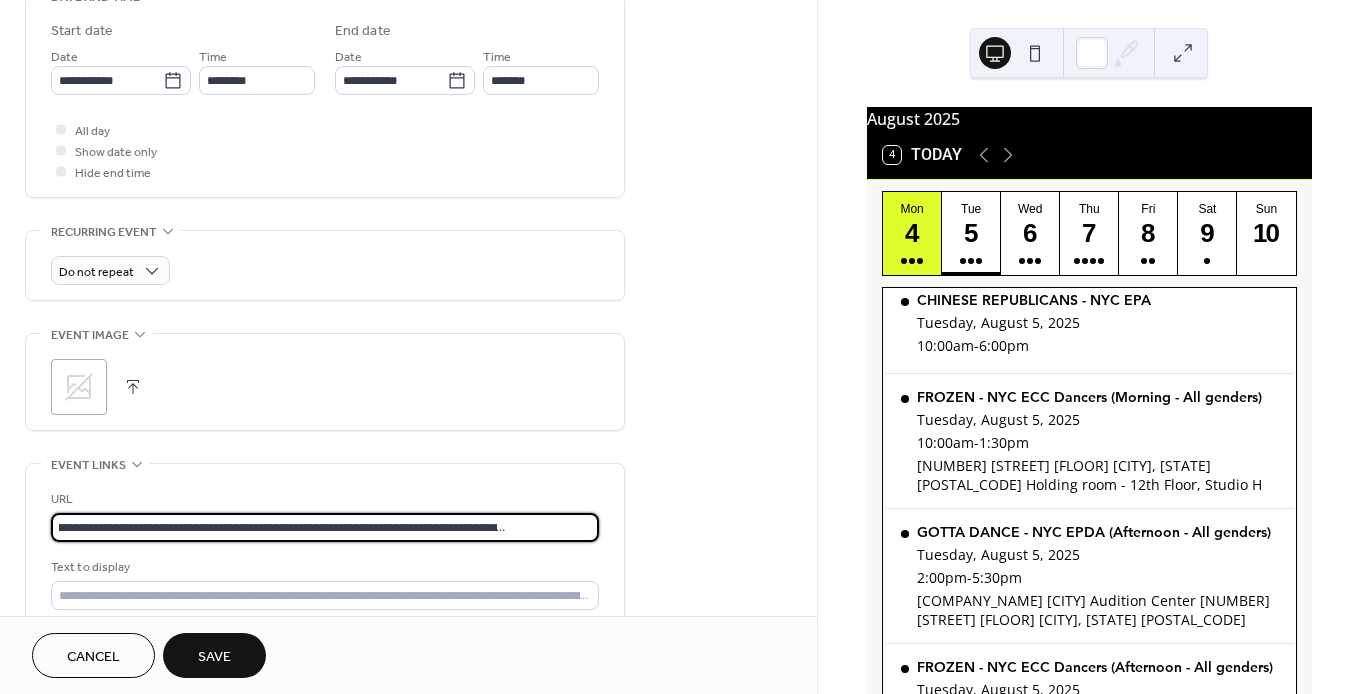 scroll, scrollTop: 0, scrollLeft: 0, axis: both 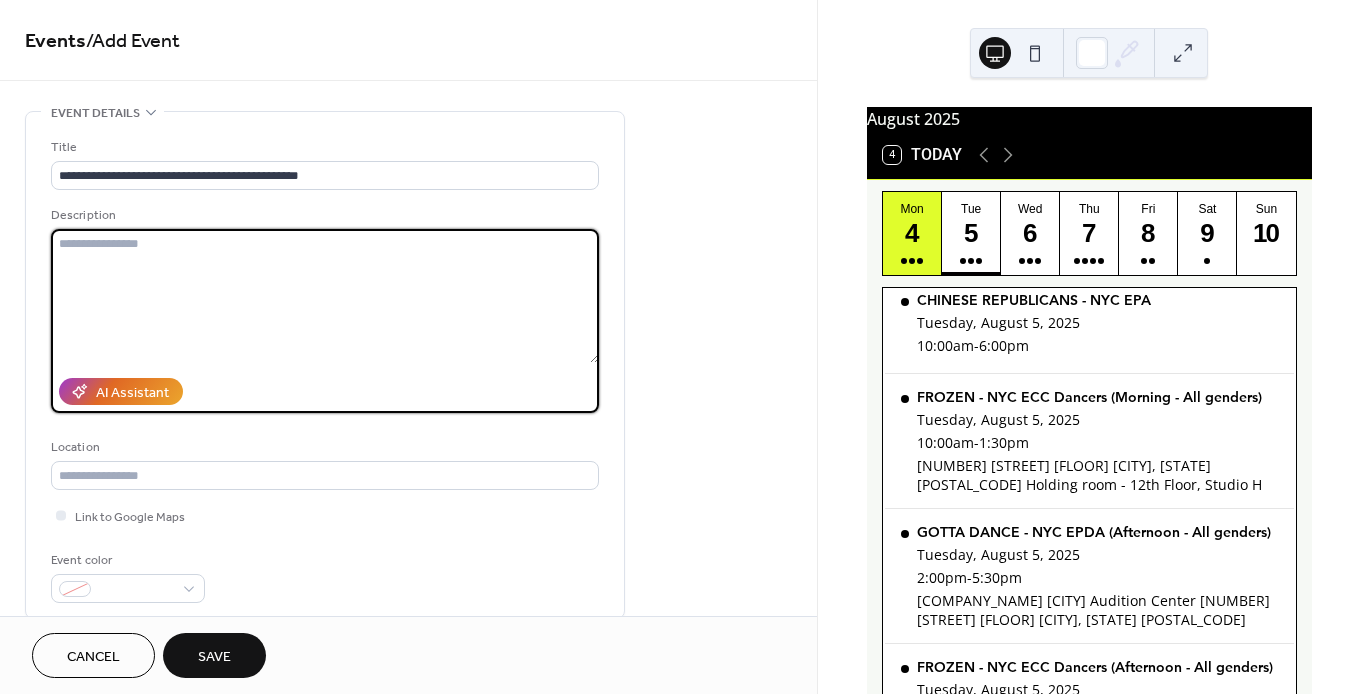click at bounding box center [325, 296] 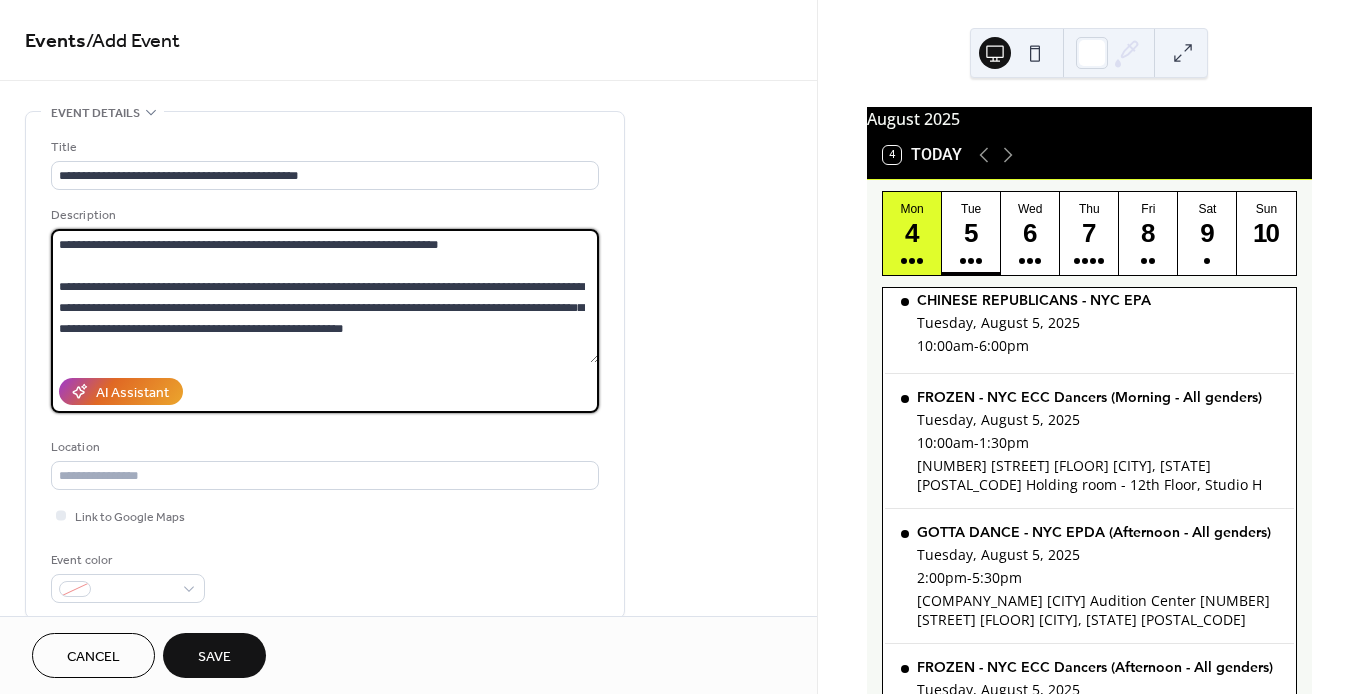 scroll, scrollTop: 0, scrollLeft: 0, axis: both 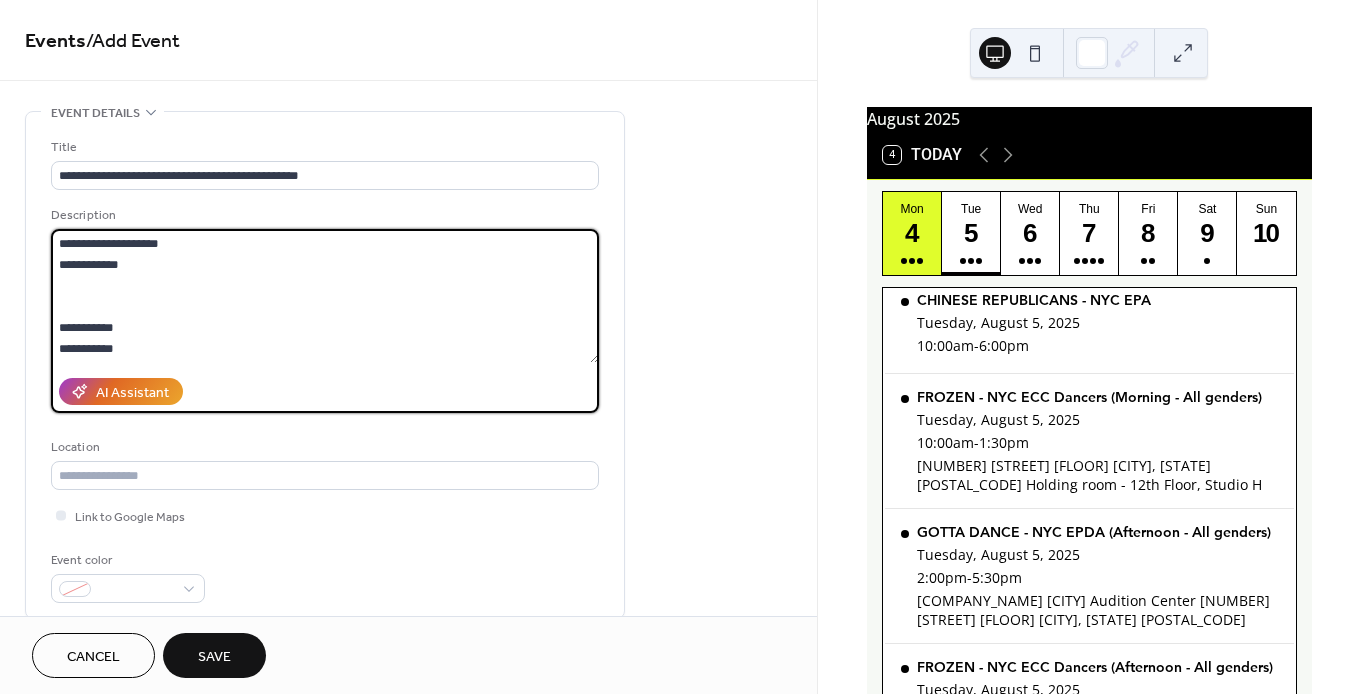 click at bounding box center (325, 296) 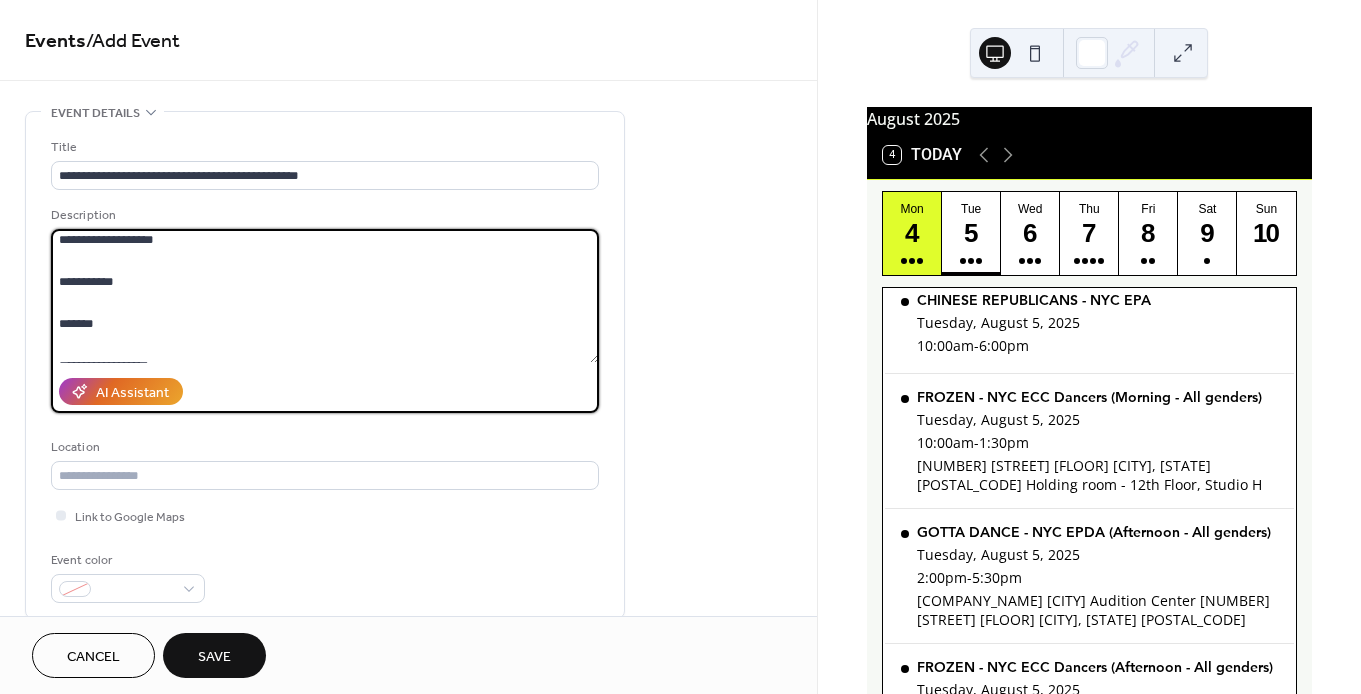 scroll, scrollTop: 1069, scrollLeft: 0, axis: vertical 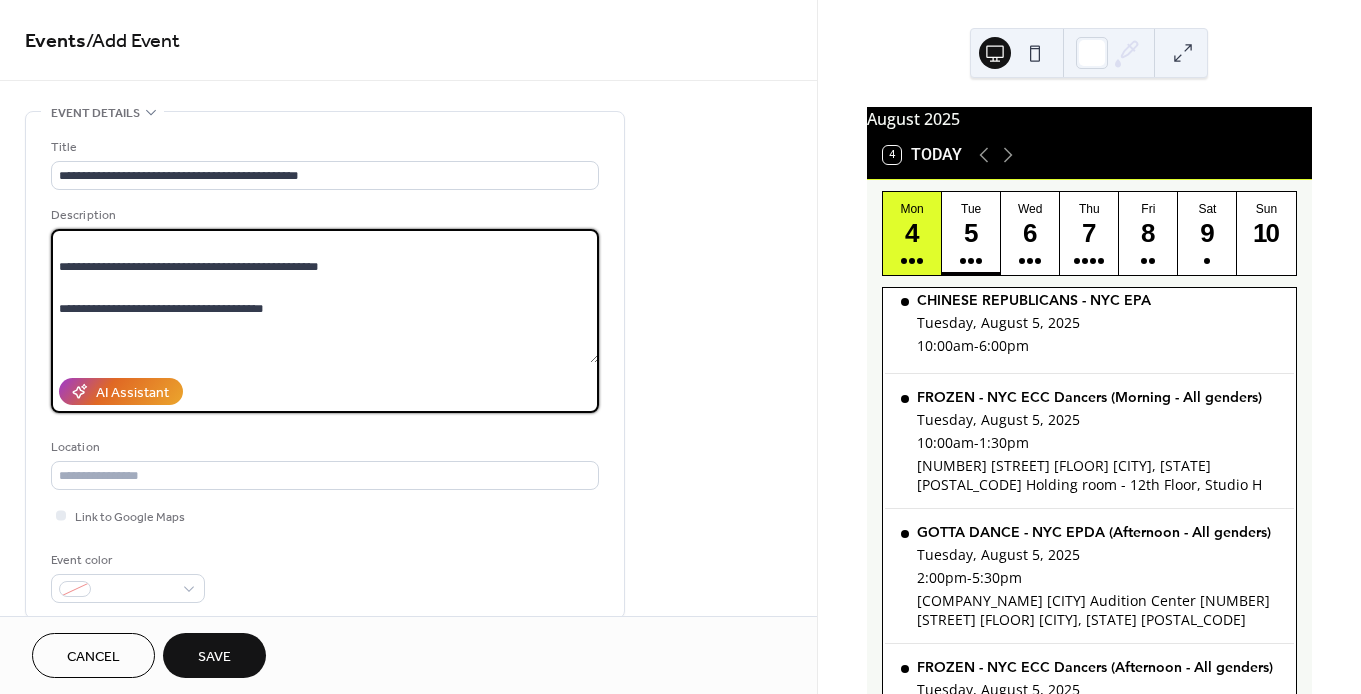 drag, startPoint x: 58, startPoint y: 306, endPoint x: 176, endPoint y: 230, distance: 140.35669 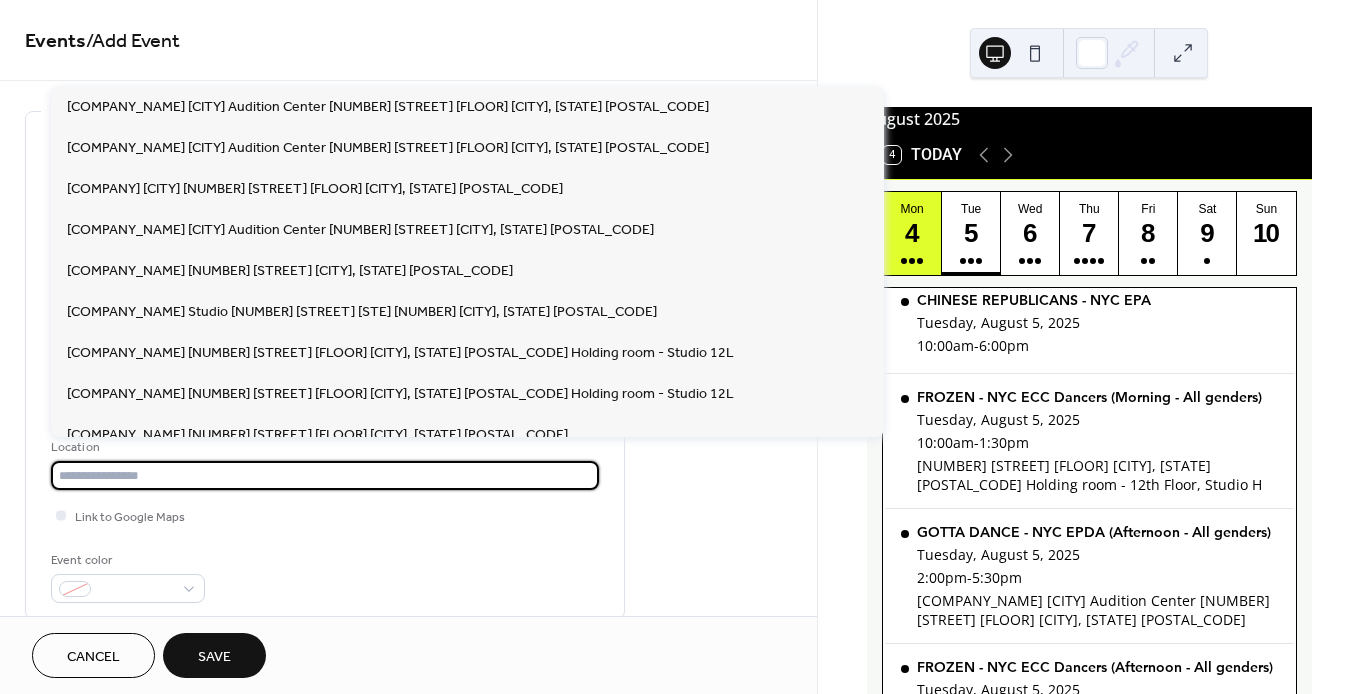click at bounding box center [325, 475] 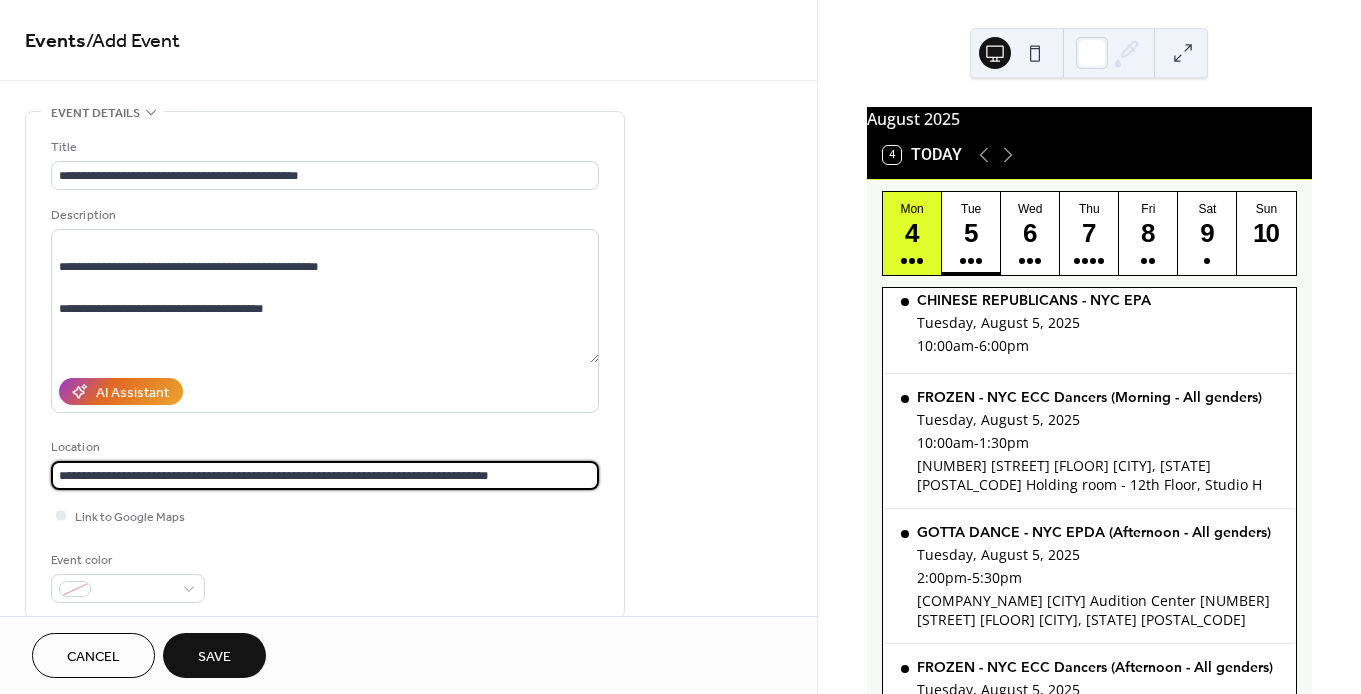 type on "**********" 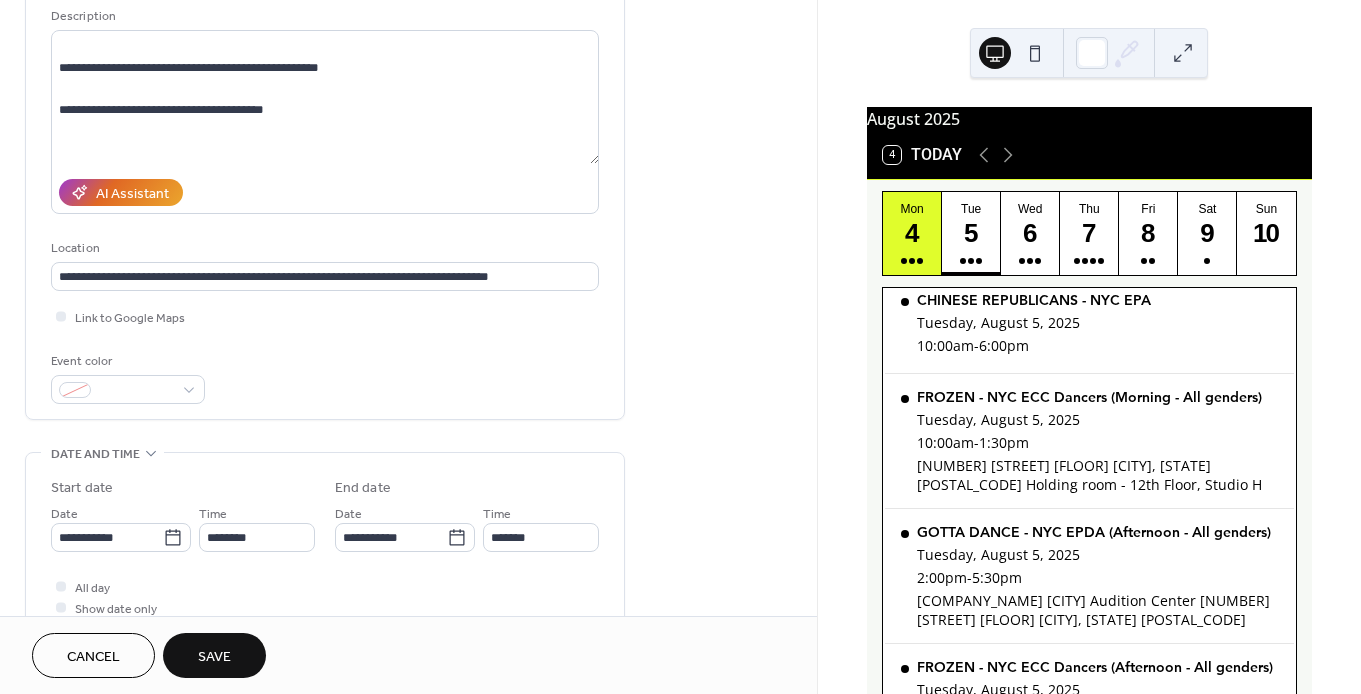 scroll, scrollTop: 232, scrollLeft: 0, axis: vertical 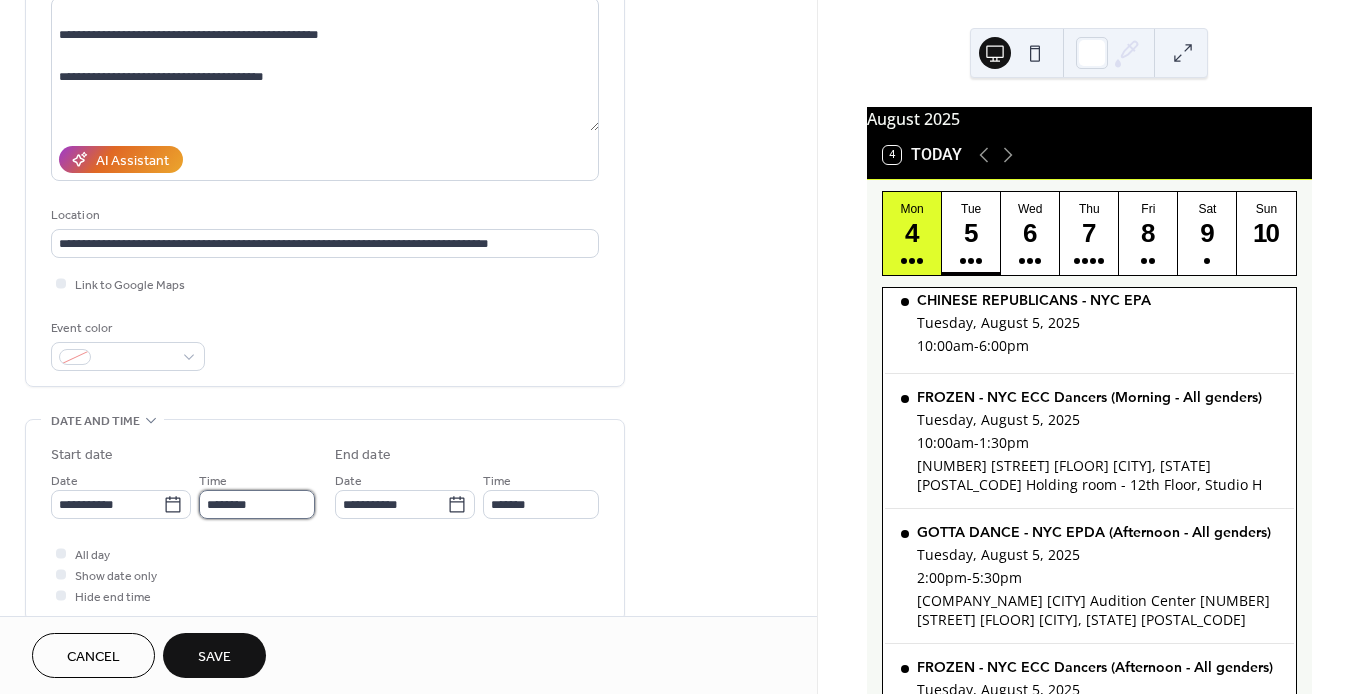 click on "********" at bounding box center [257, 504] 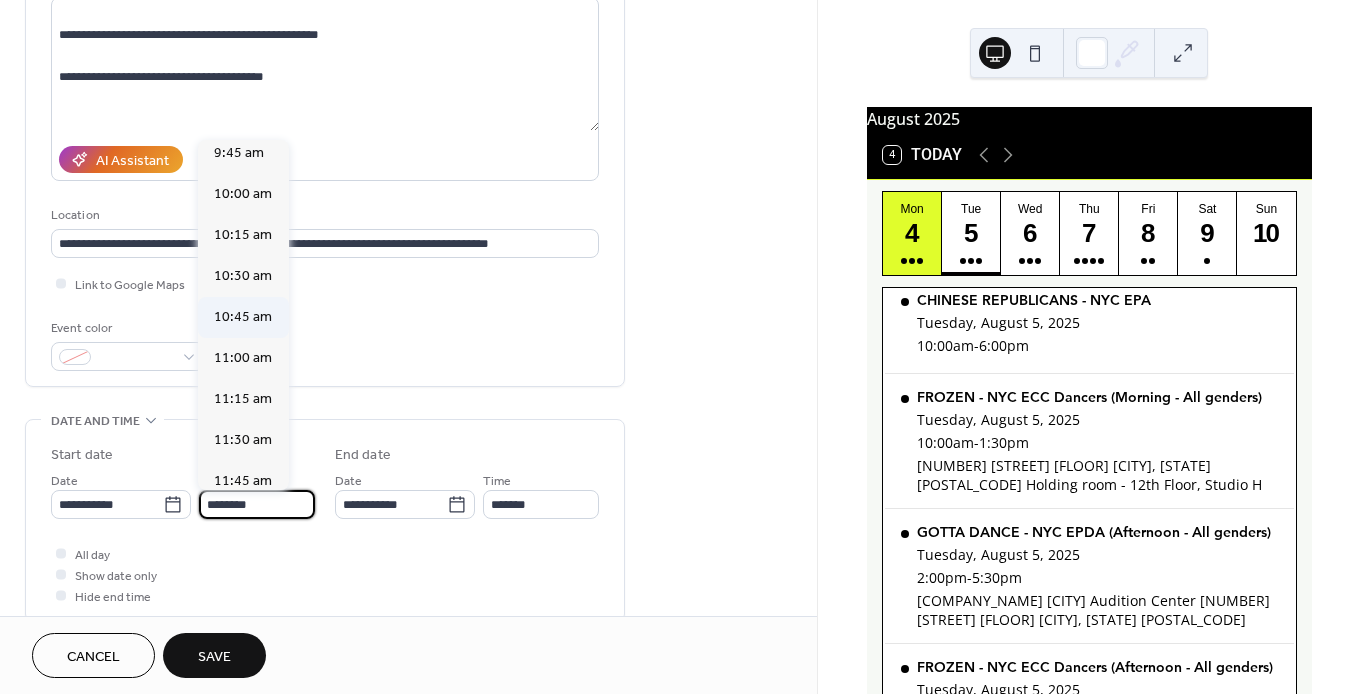 scroll, scrollTop: 1601, scrollLeft: 0, axis: vertical 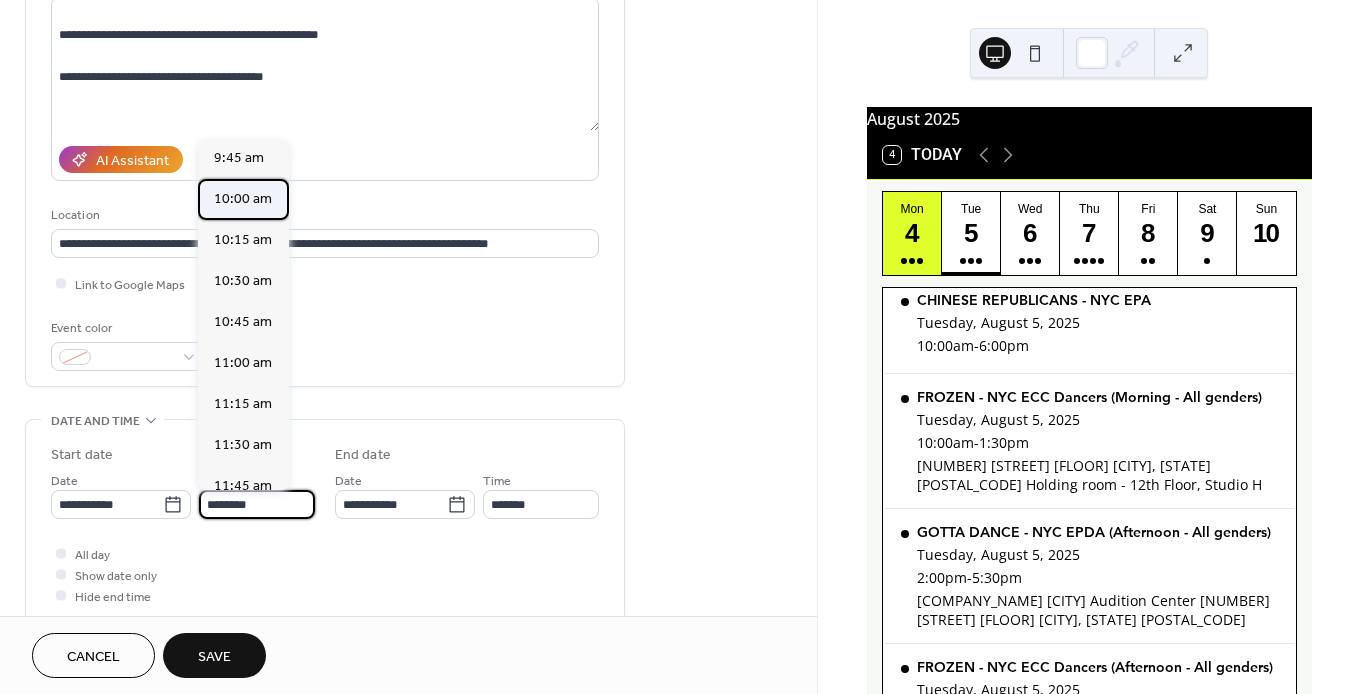 click on "10:00 am" at bounding box center [243, 199] 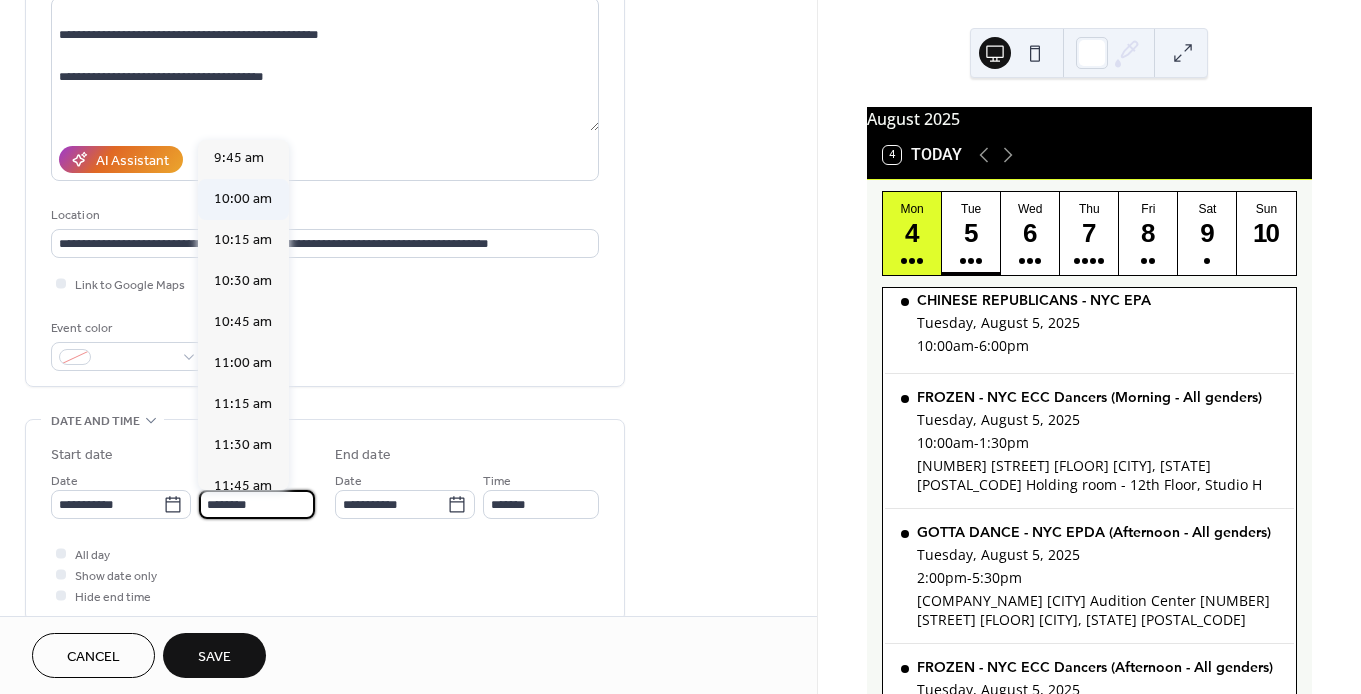 type on "********" 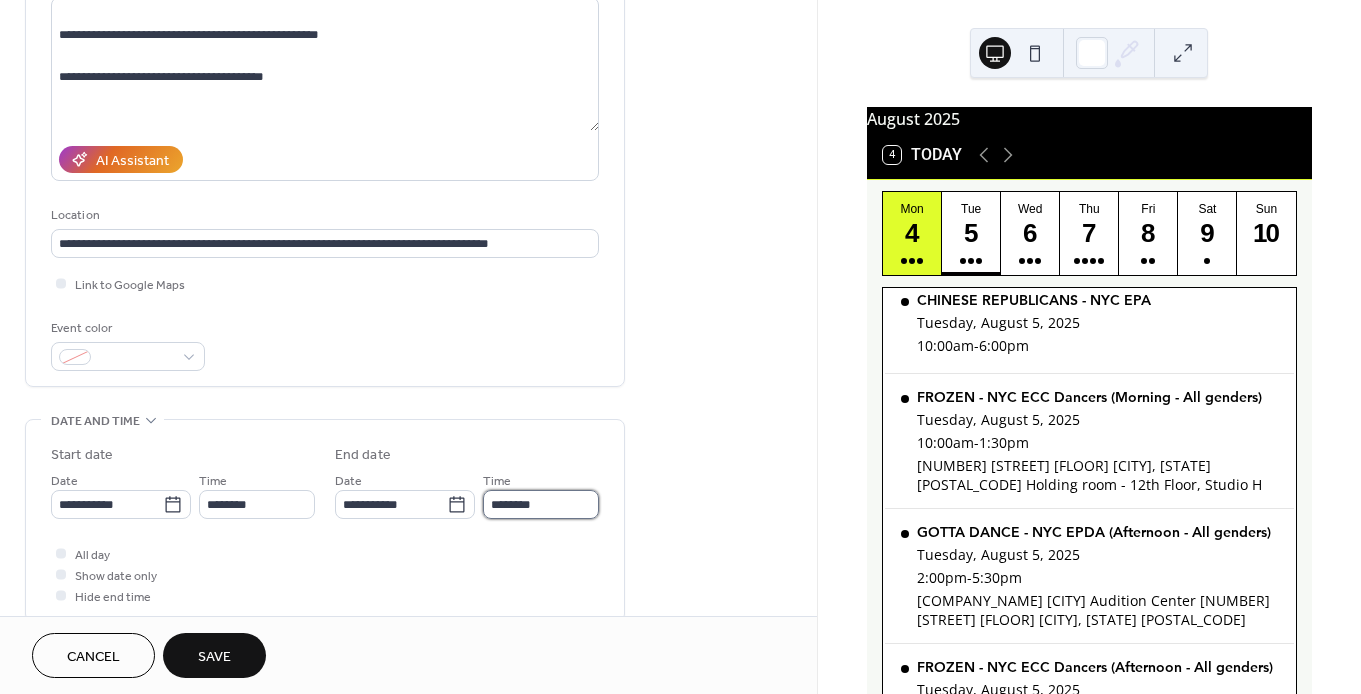 click on "********" at bounding box center [541, 504] 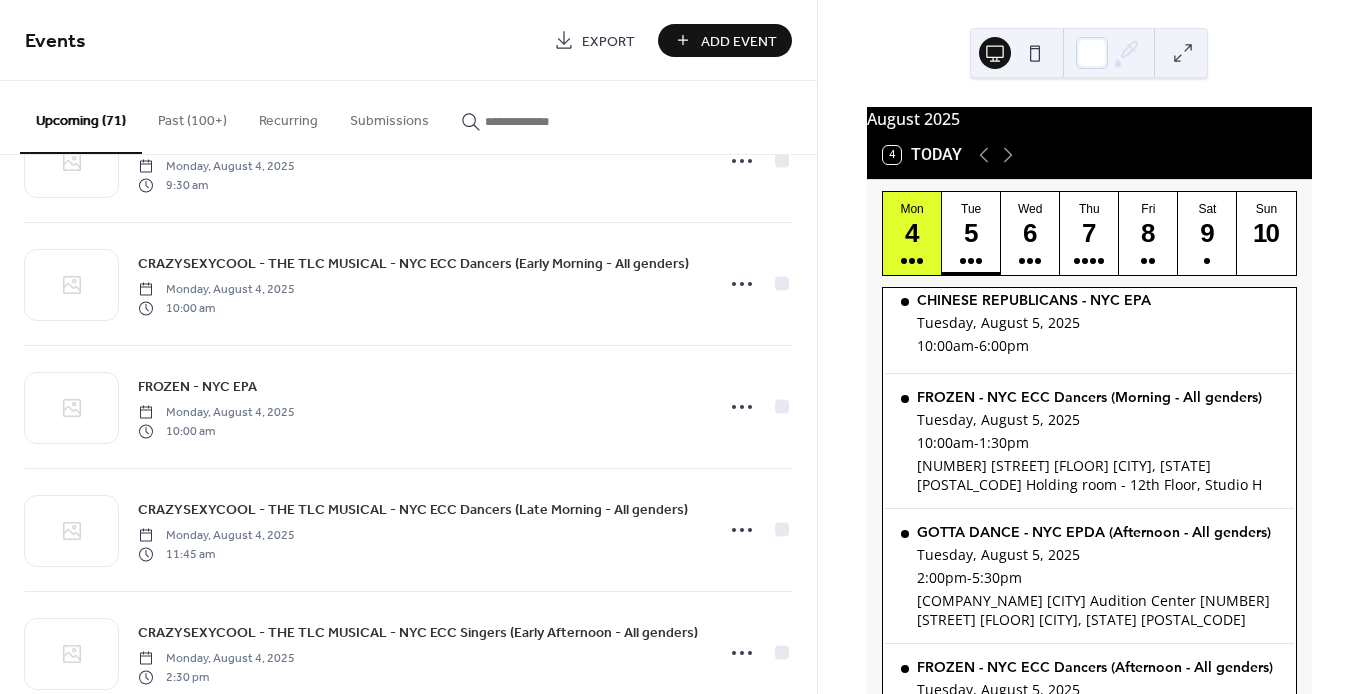 scroll, scrollTop: 78, scrollLeft: 0, axis: vertical 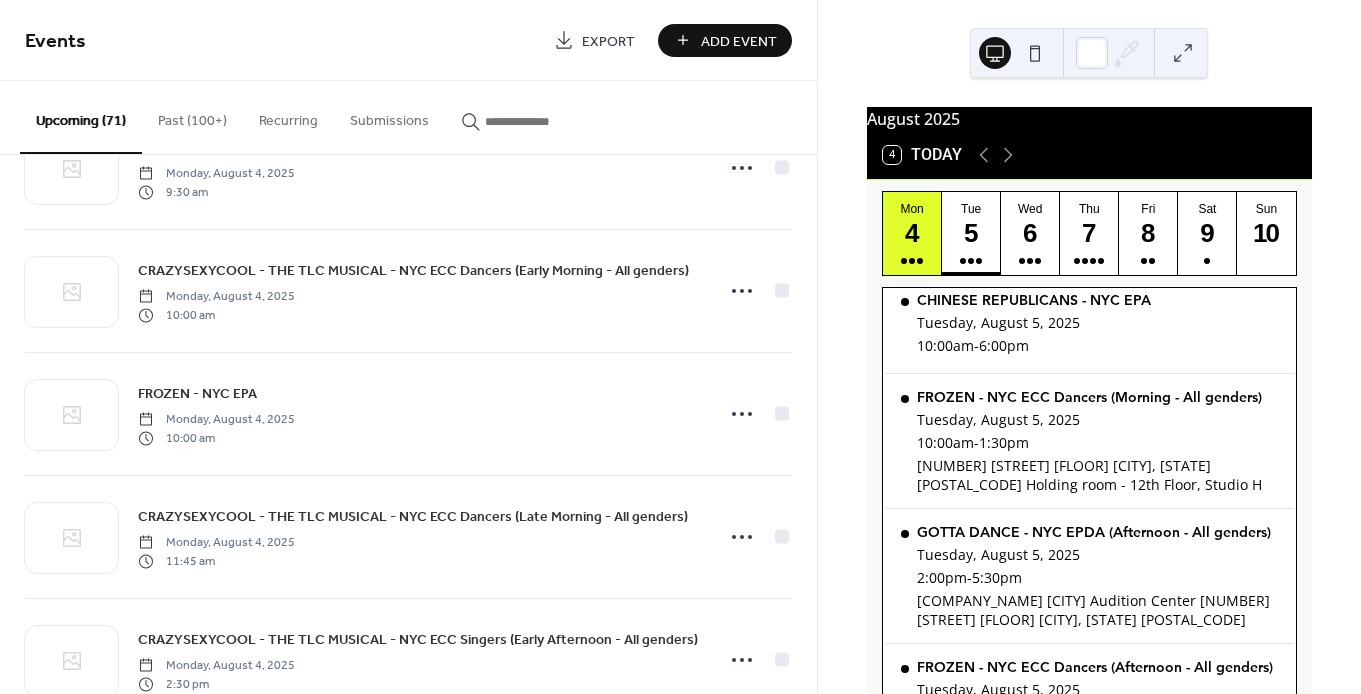 click on "Add Event" at bounding box center (739, 41) 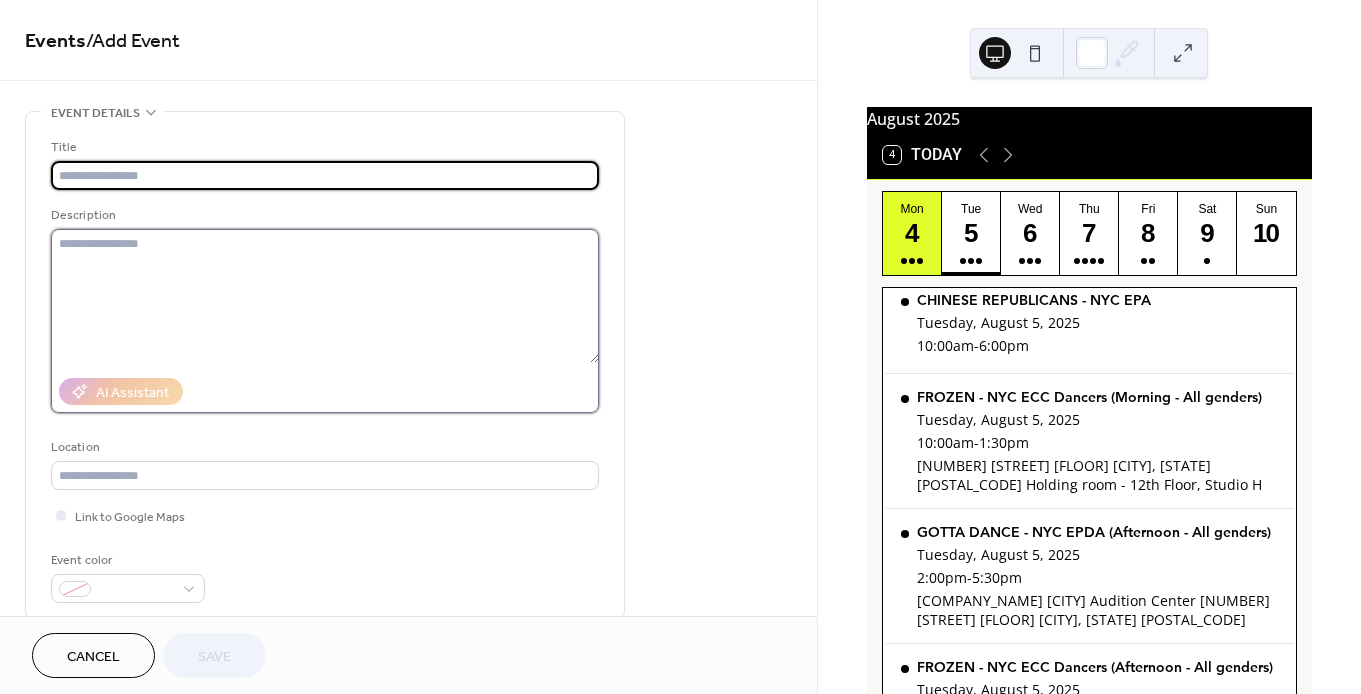 click at bounding box center [325, 296] 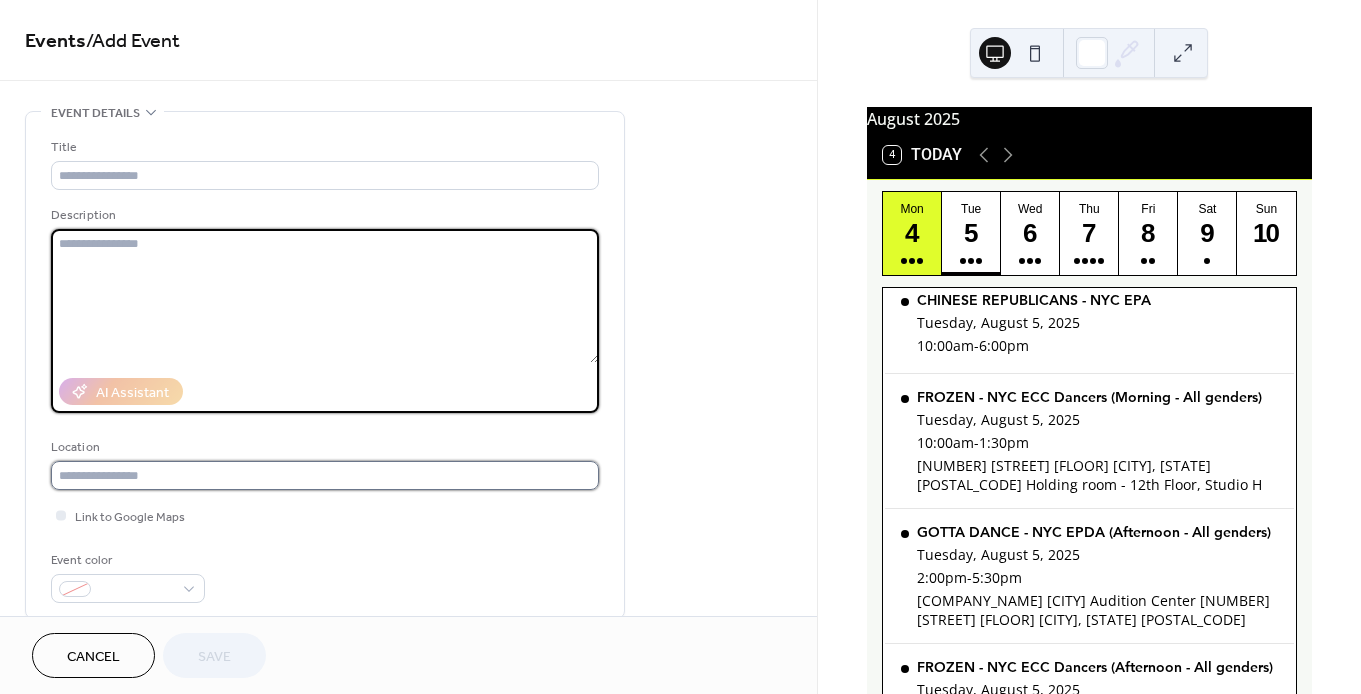 click at bounding box center [325, 475] 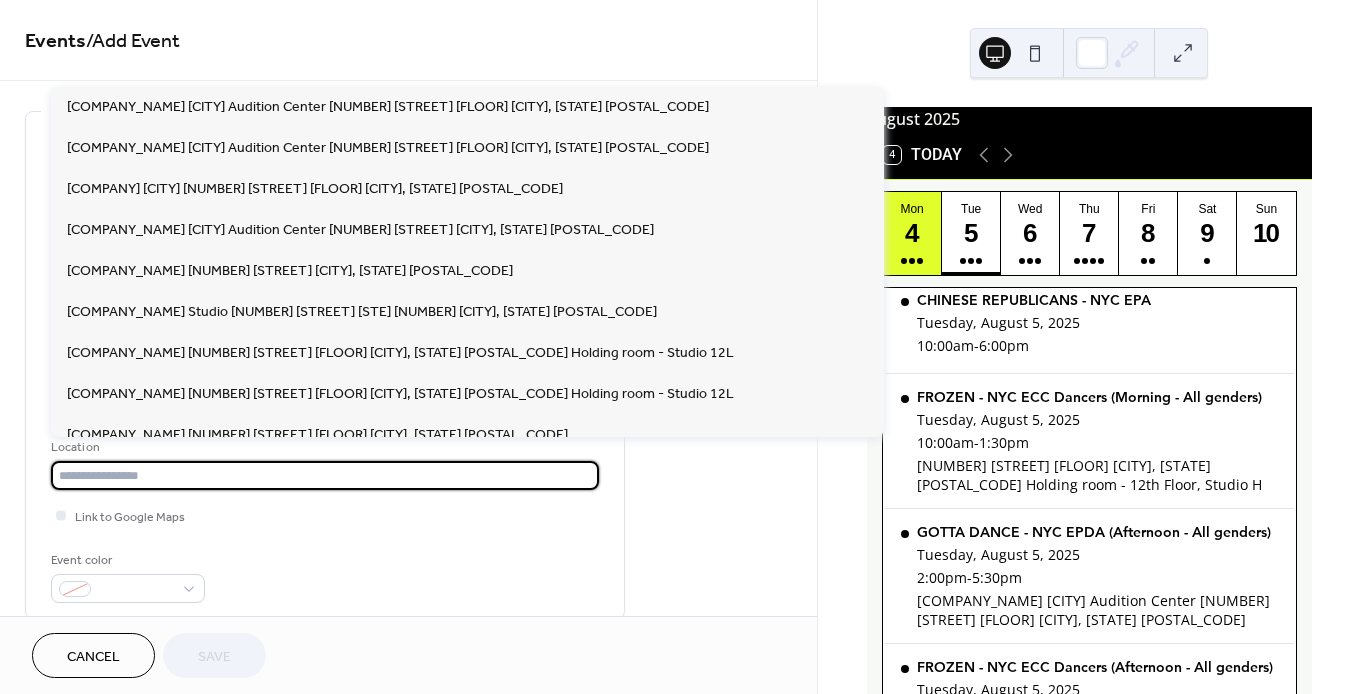paste on "**********" 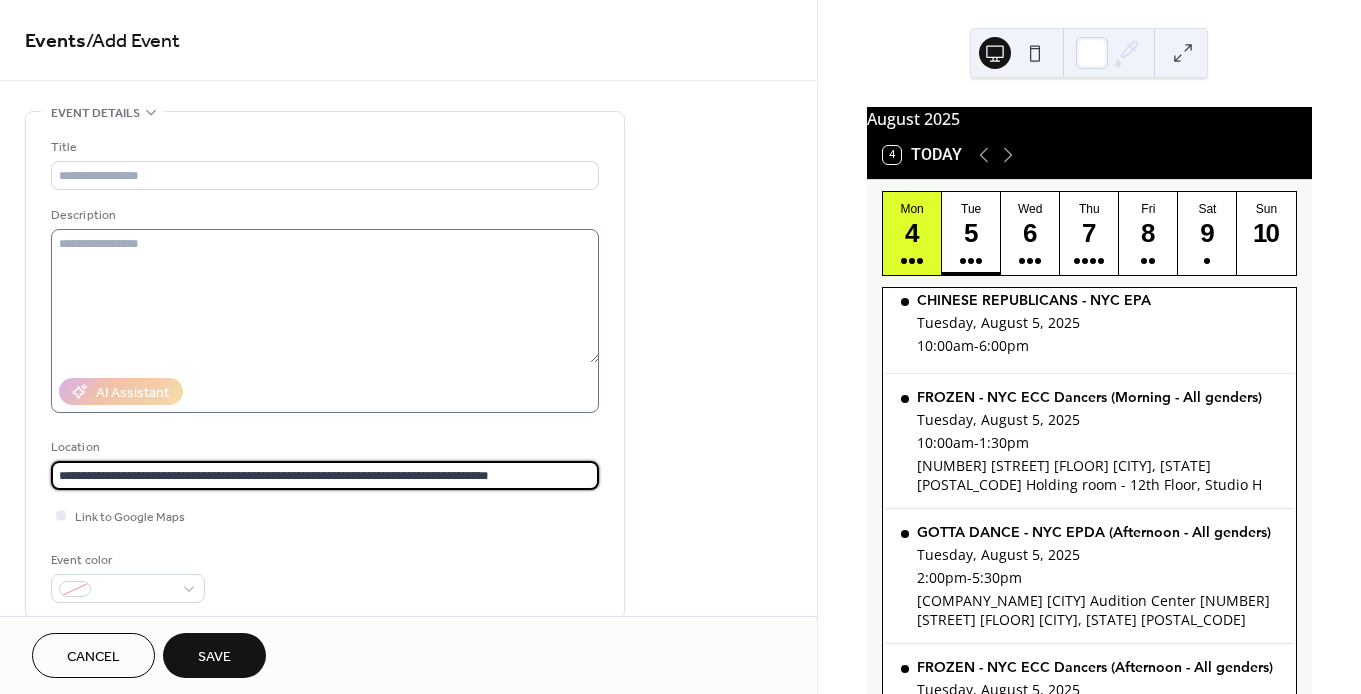type on "**********" 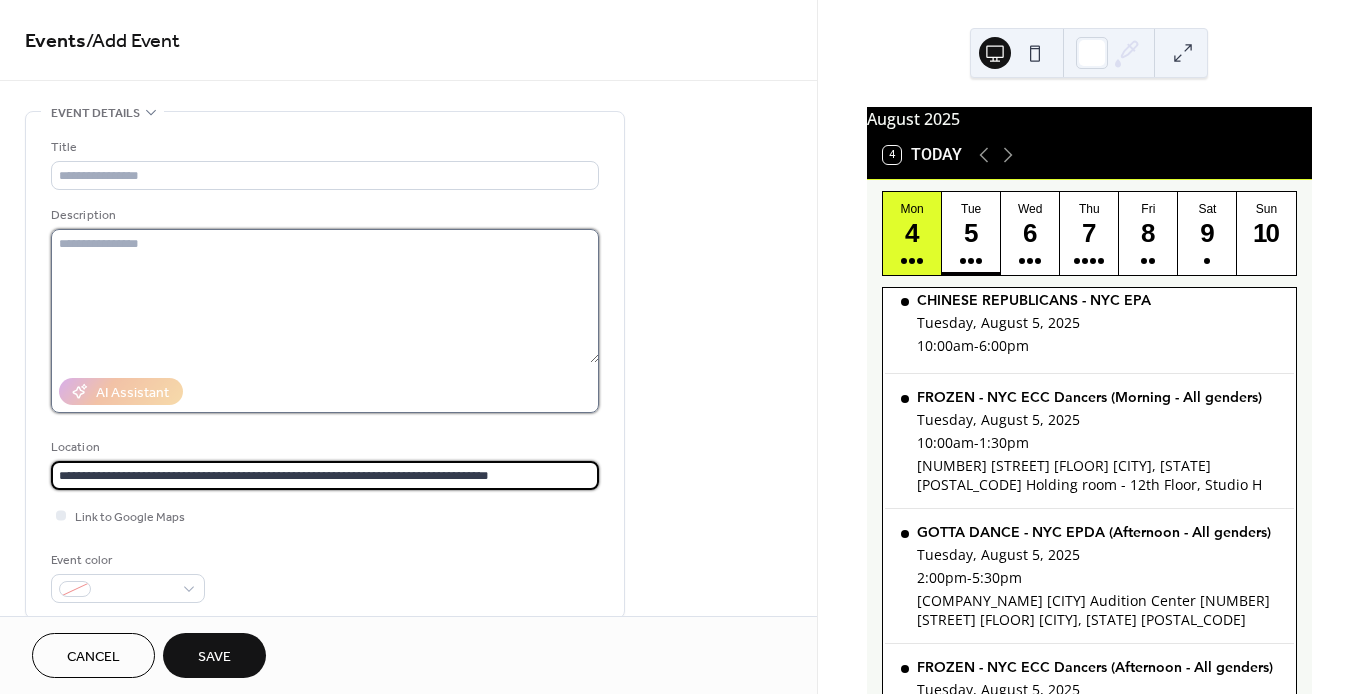 click at bounding box center [325, 296] 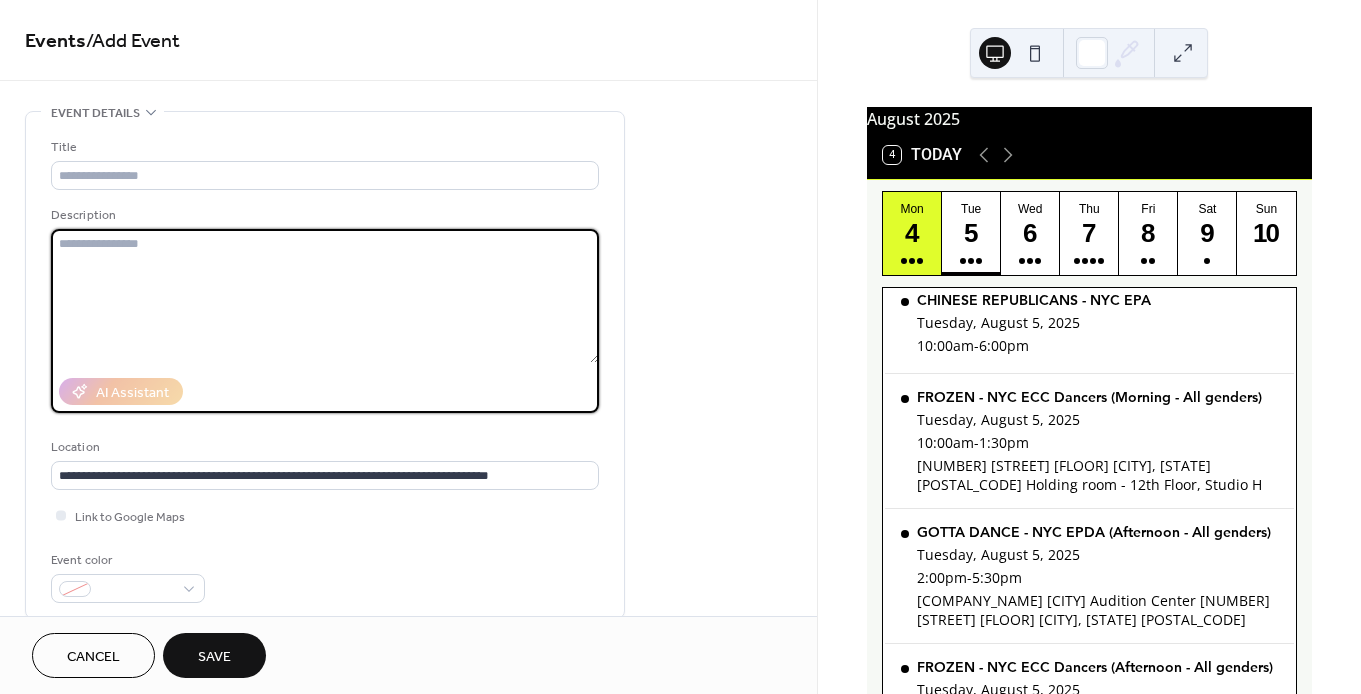 paste on "**********" 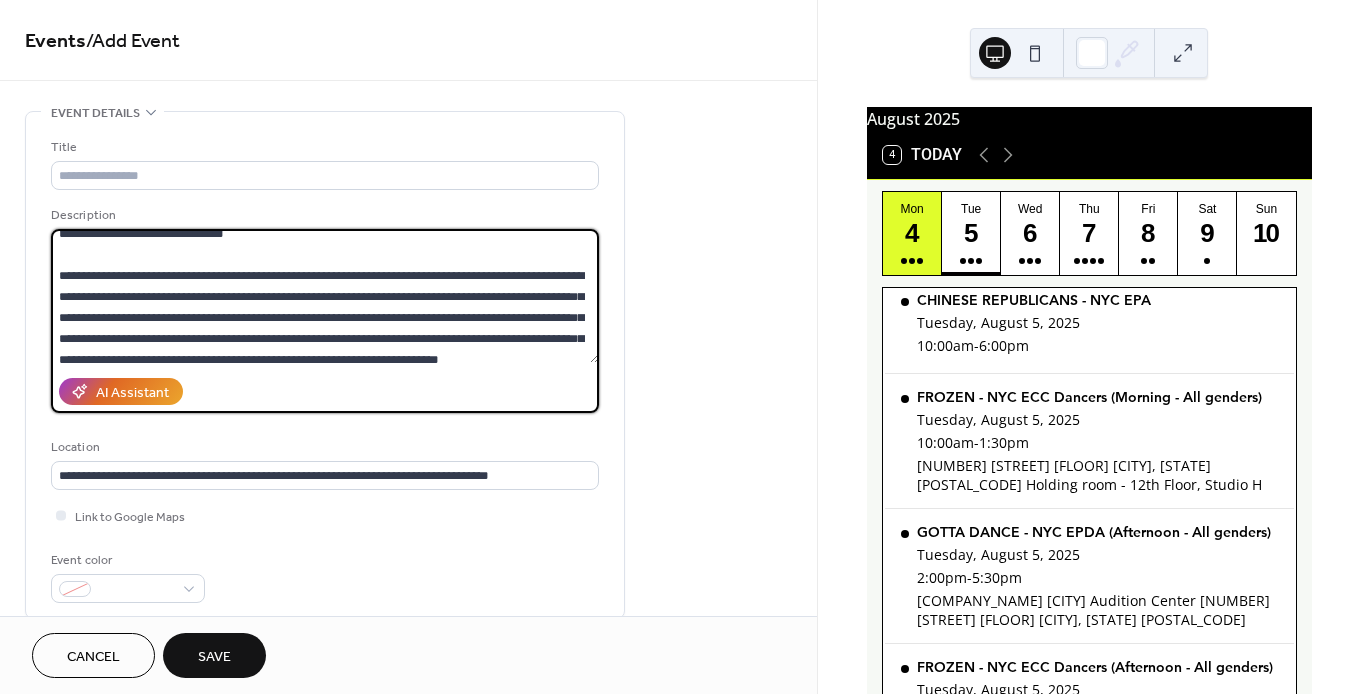 scroll, scrollTop: 0, scrollLeft: 0, axis: both 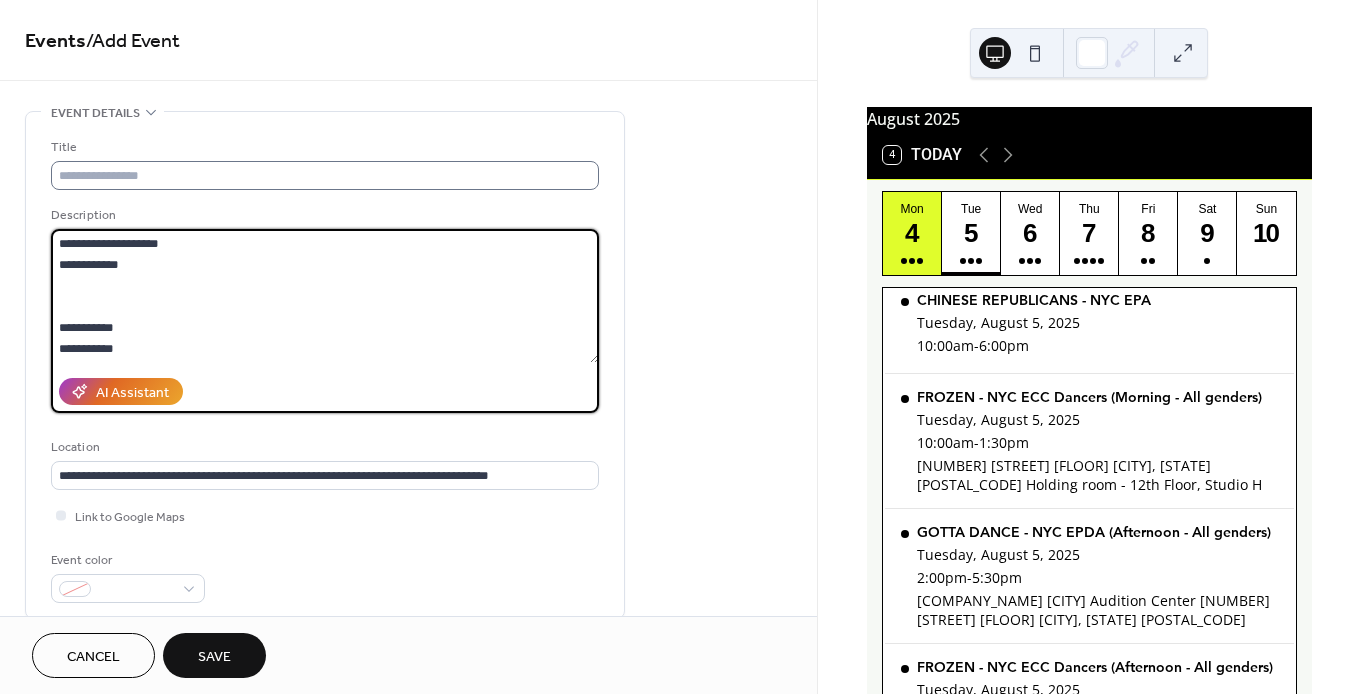 type on "**********" 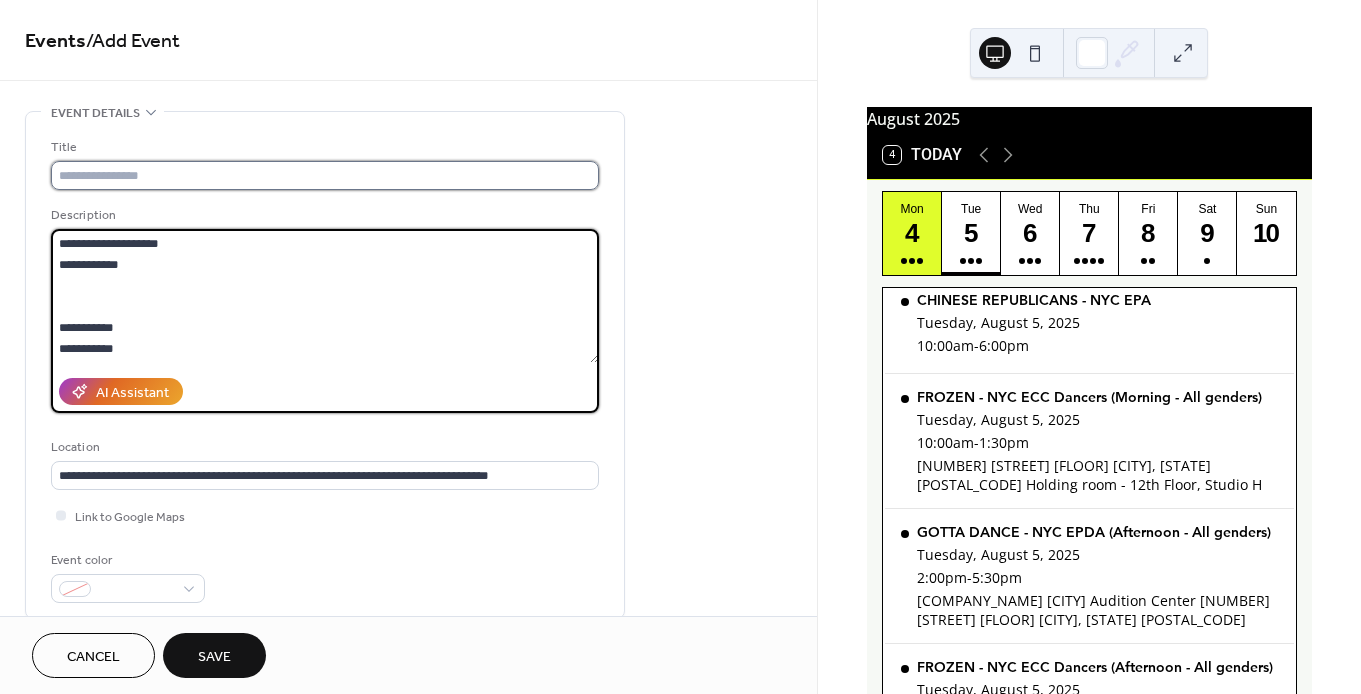 click at bounding box center (325, 175) 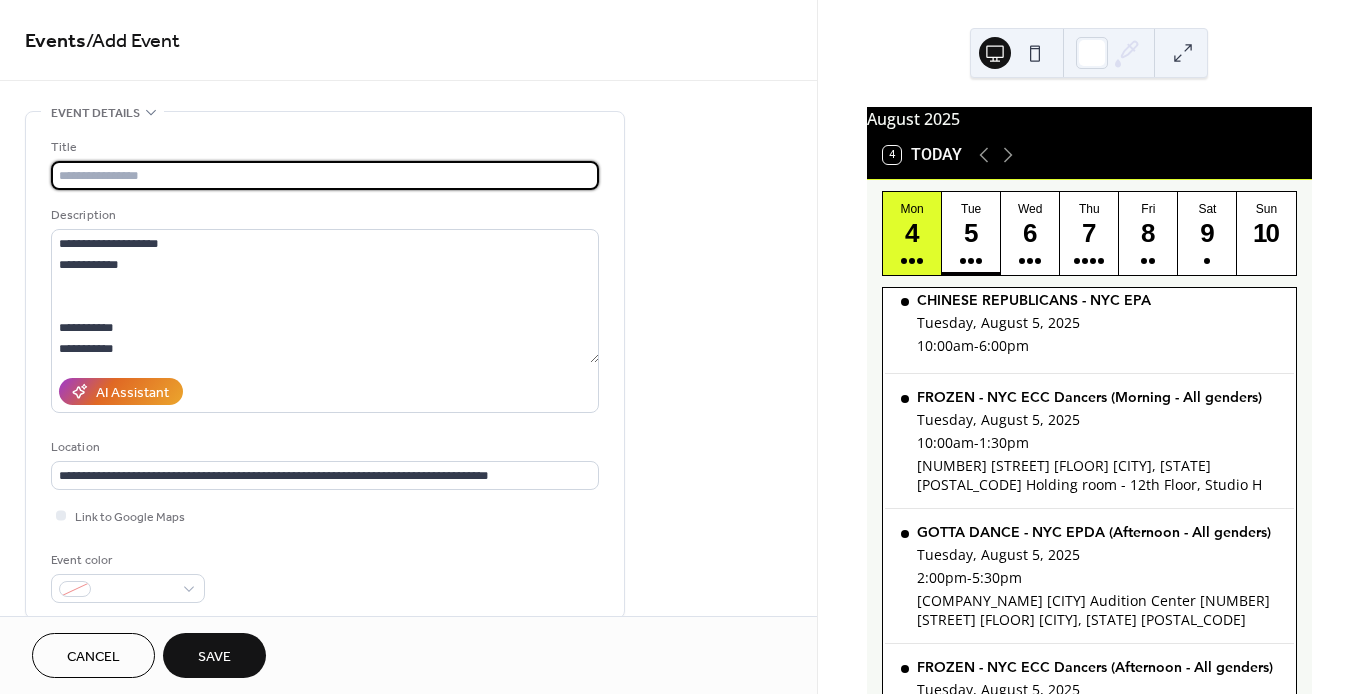 paste on "**********" 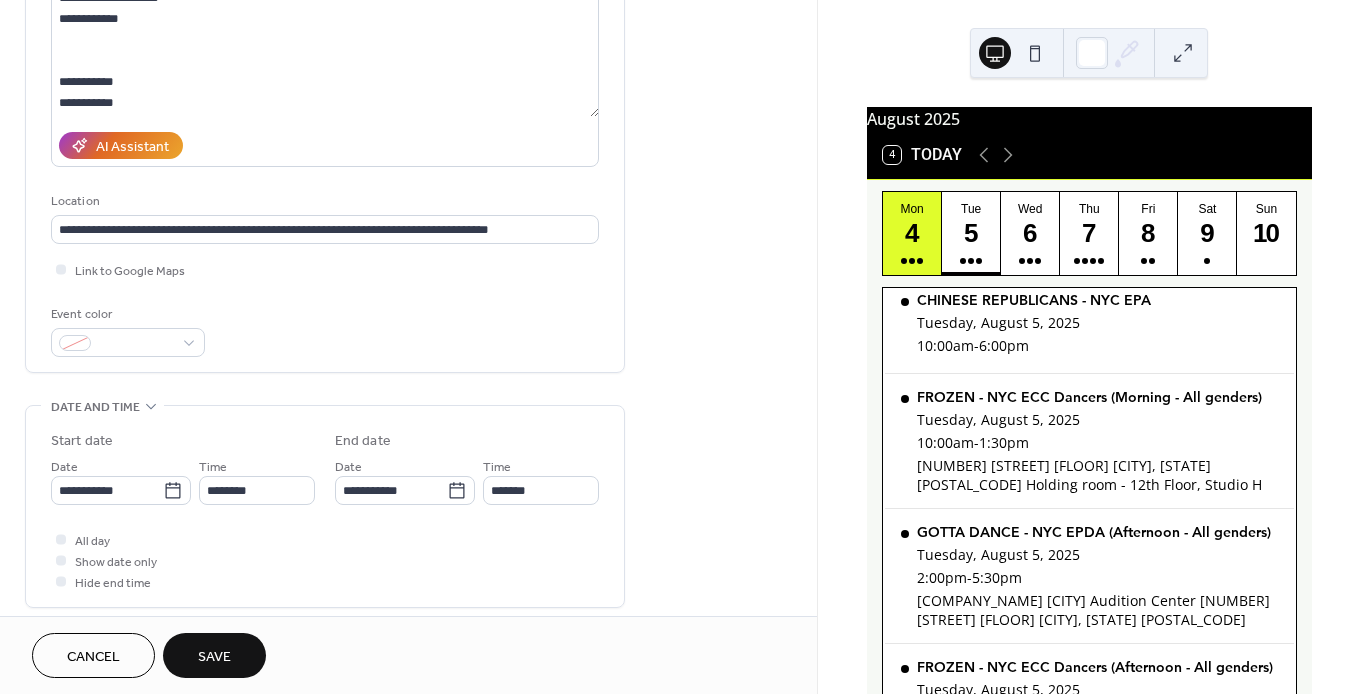 scroll, scrollTop: 280, scrollLeft: 0, axis: vertical 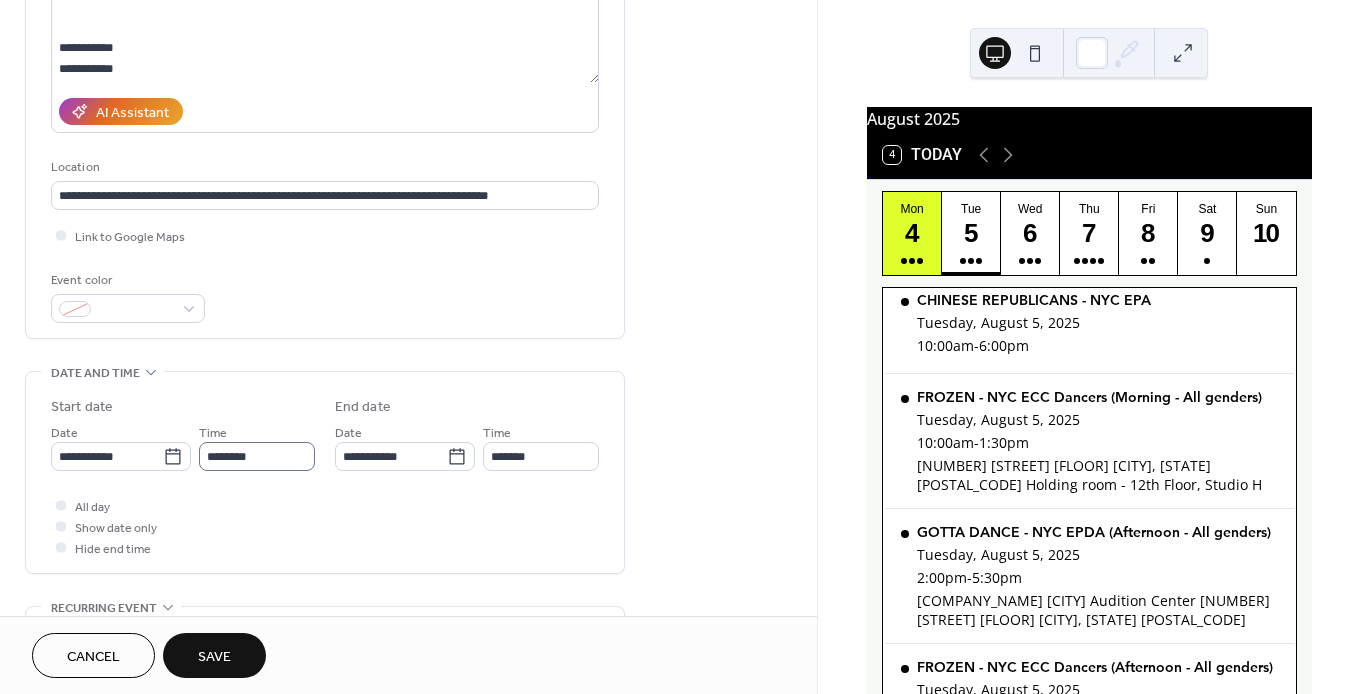 type on "**********" 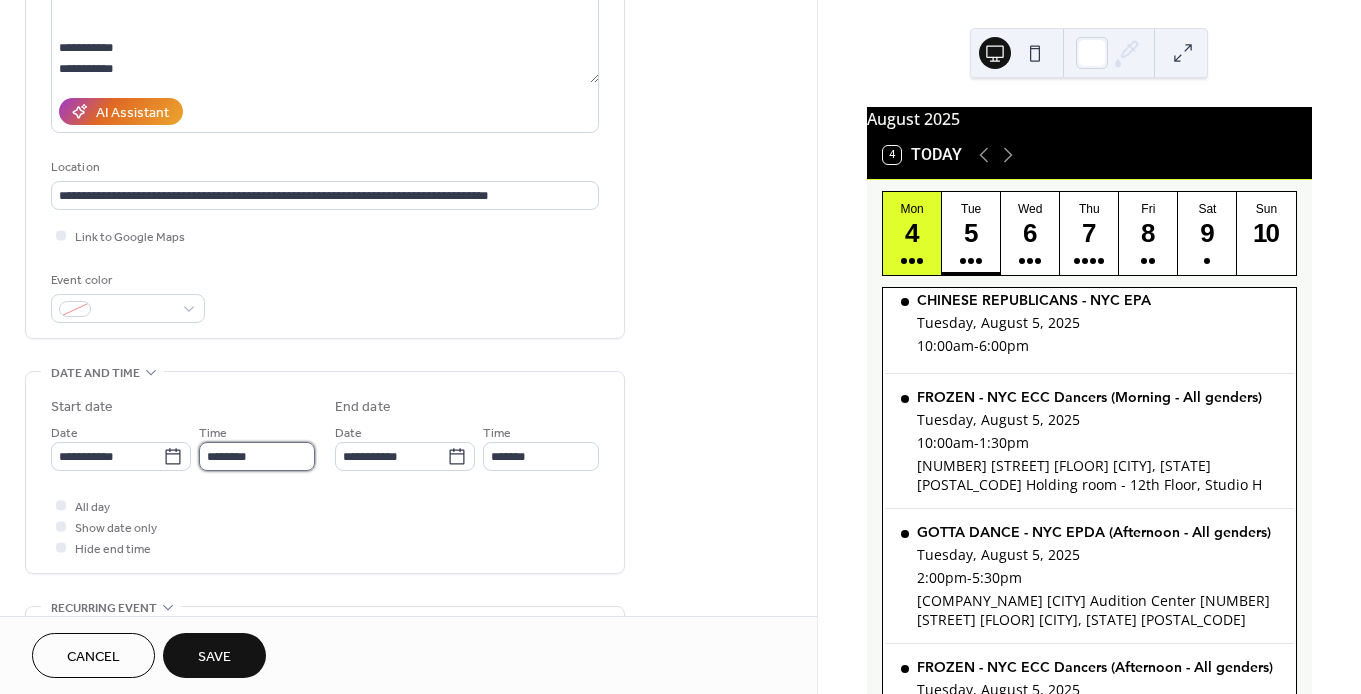 click on "********" at bounding box center [257, 456] 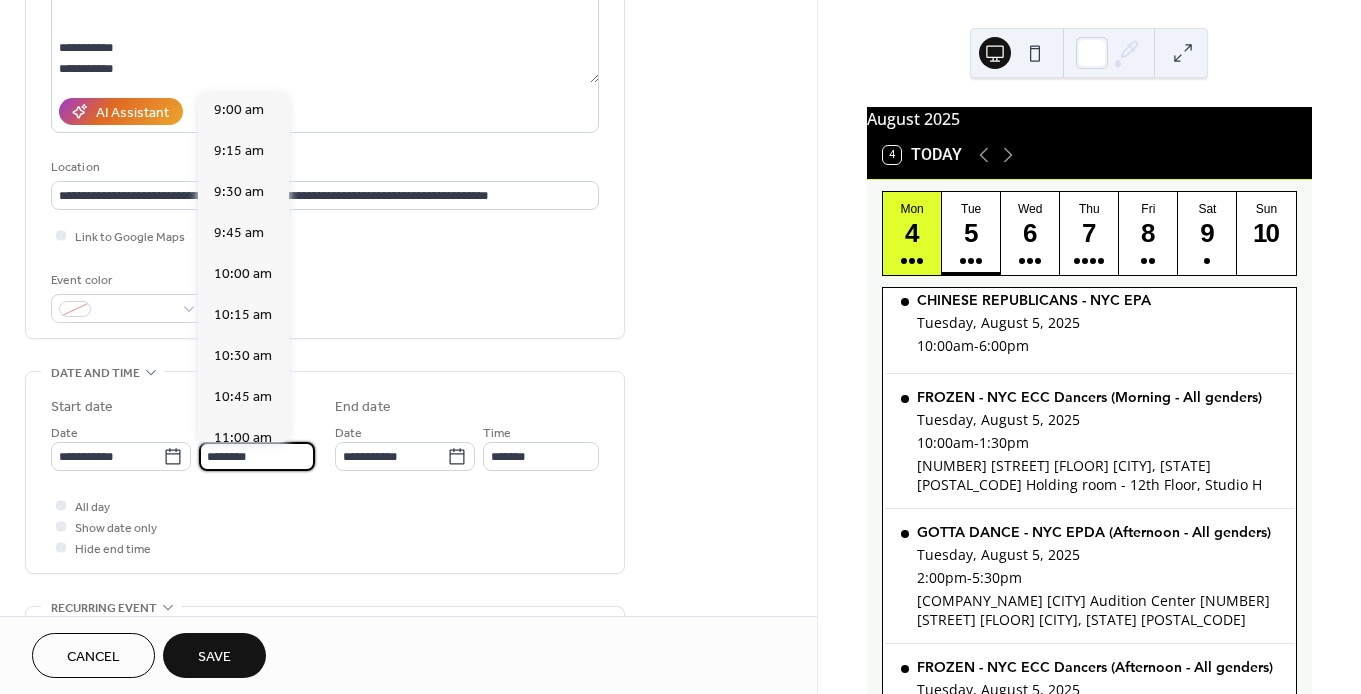 scroll, scrollTop: 1455, scrollLeft: 0, axis: vertical 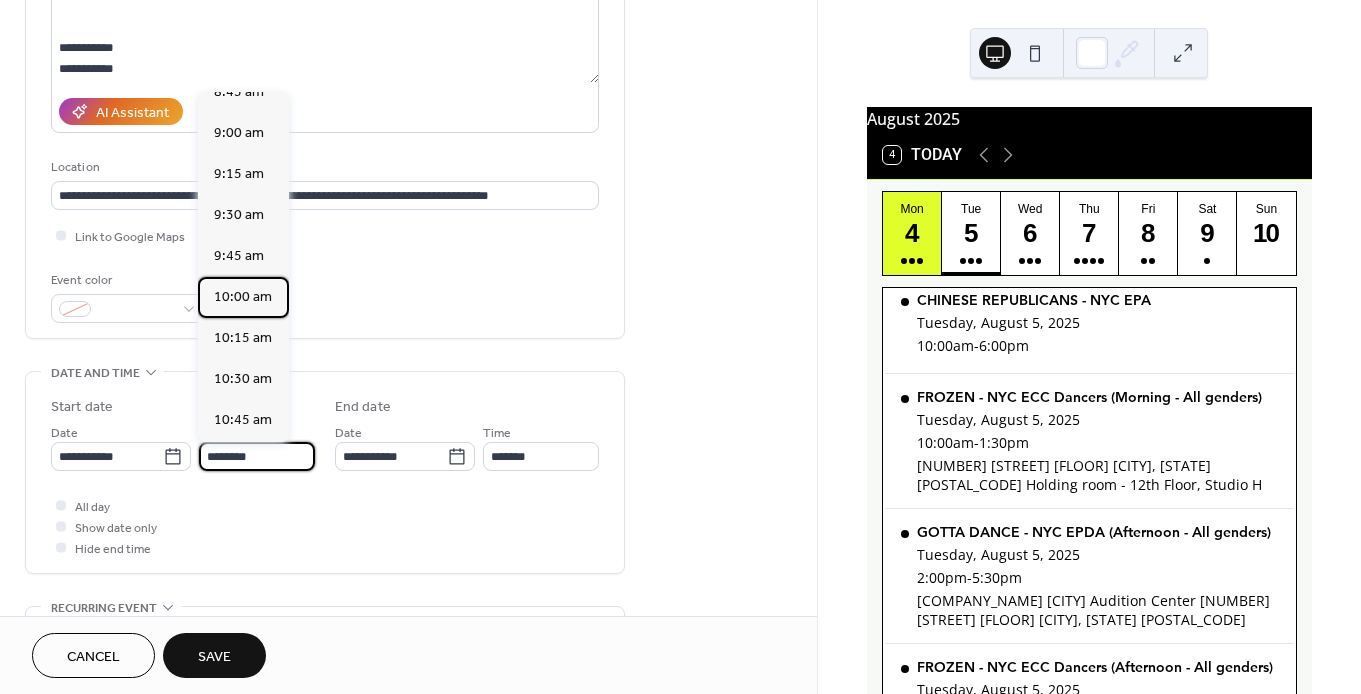 click on "10:00 am" at bounding box center (243, 297) 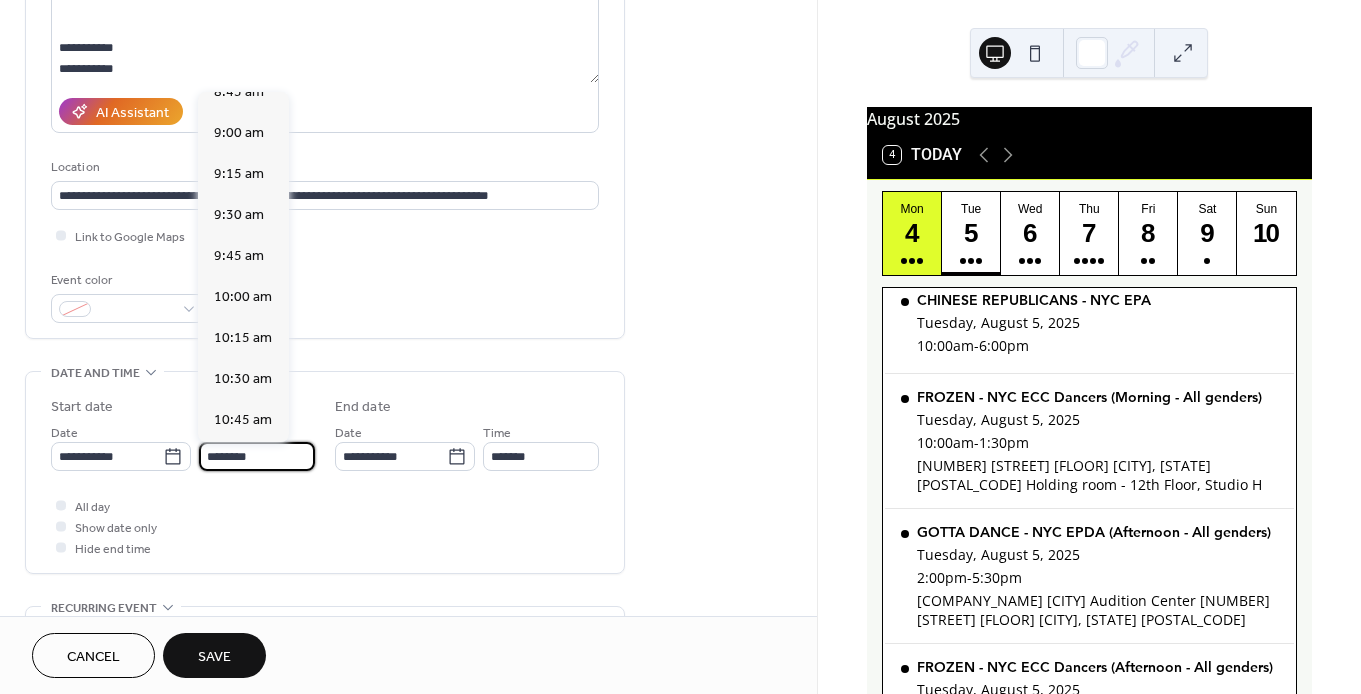 type on "********" 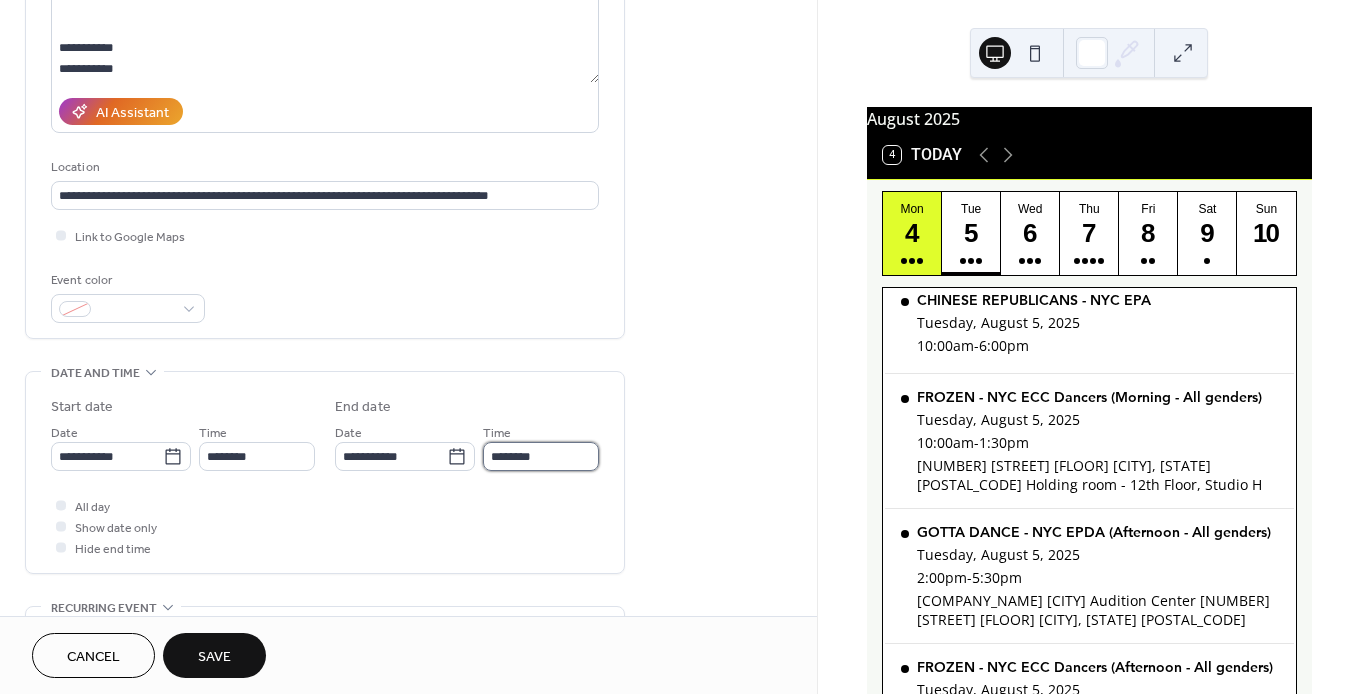 click on "********" at bounding box center [541, 456] 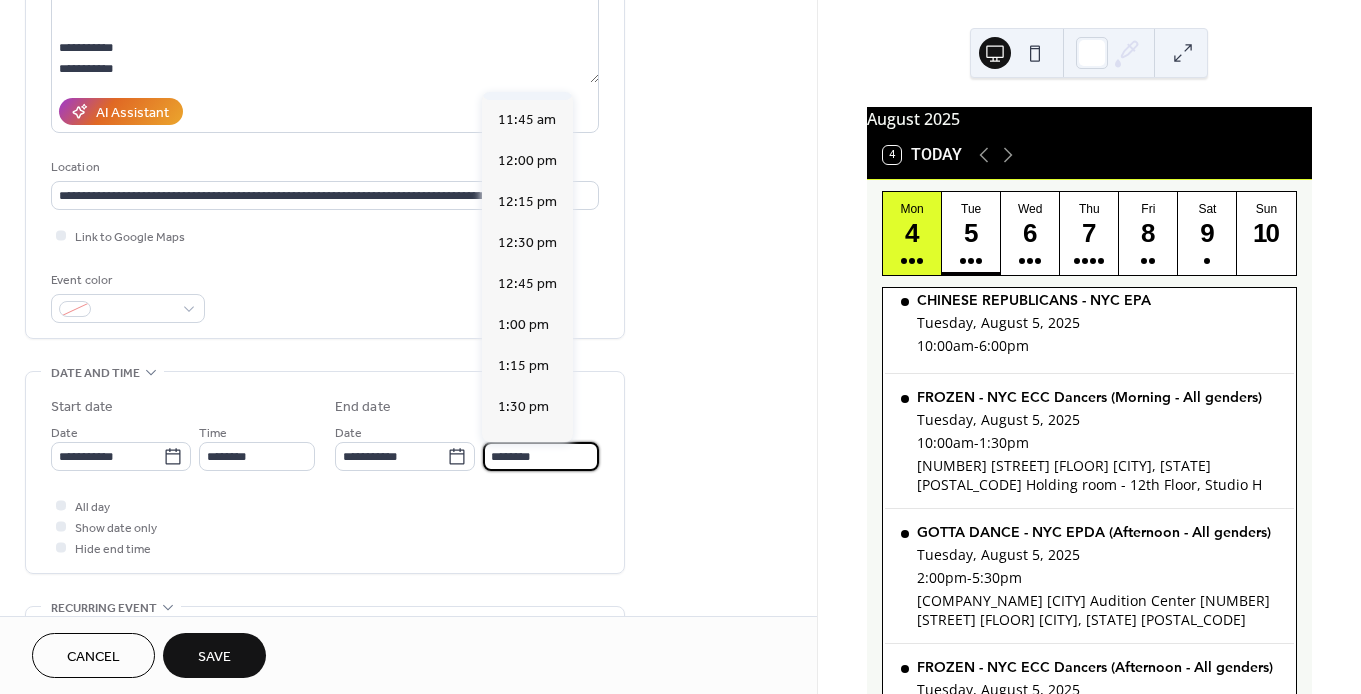 scroll, scrollTop: 280, scrollLeft: 0, axis: vertical 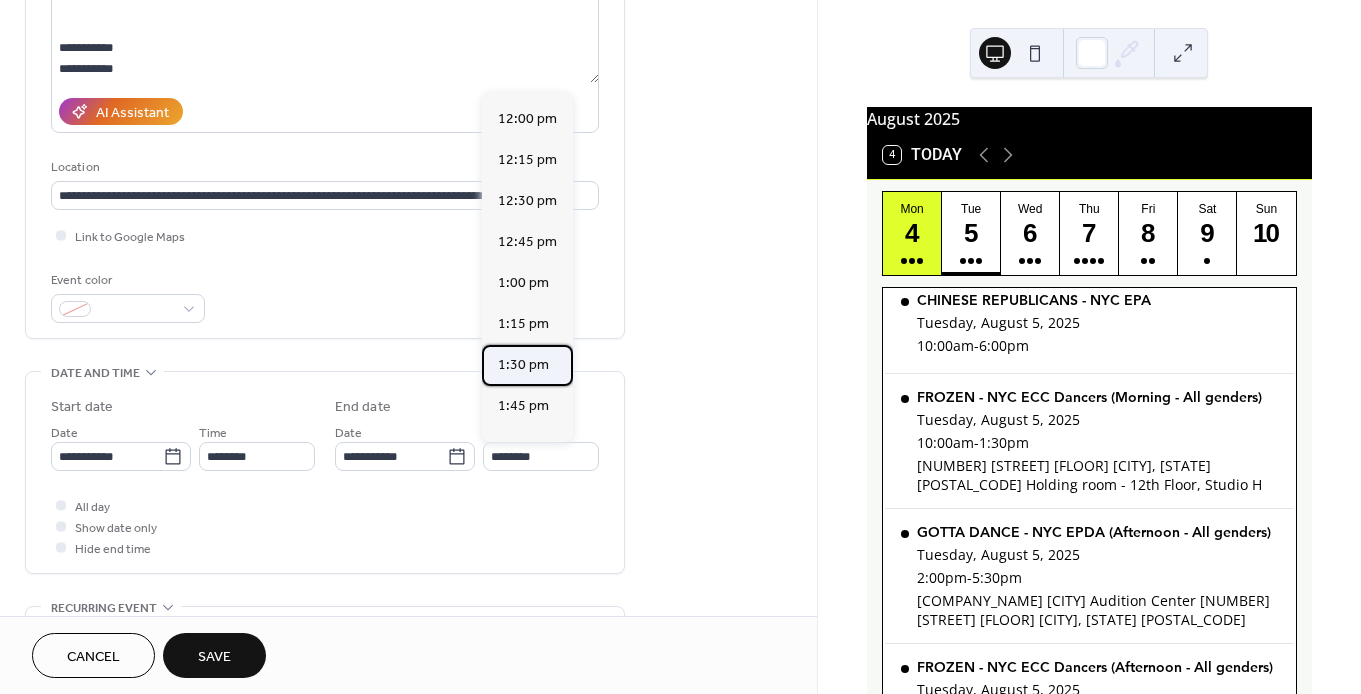 click on "1:30 pm" at bounding box center (523, 365) 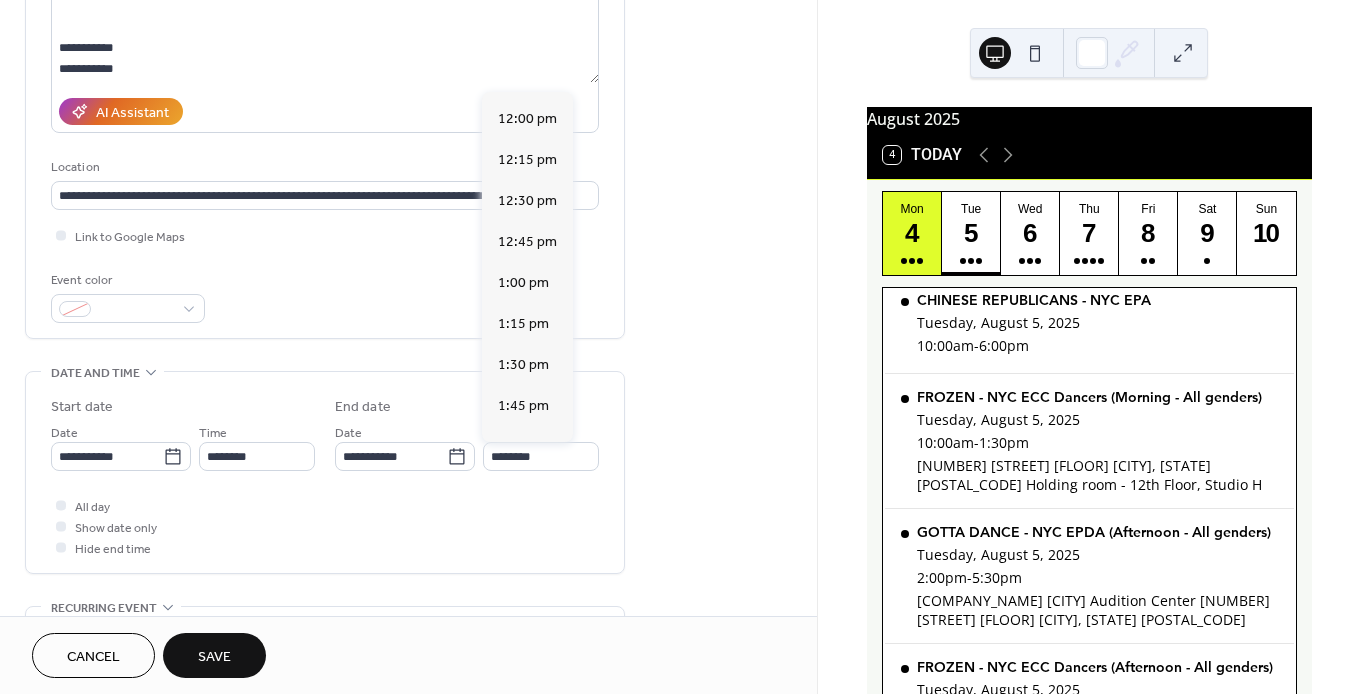 type on "*******" 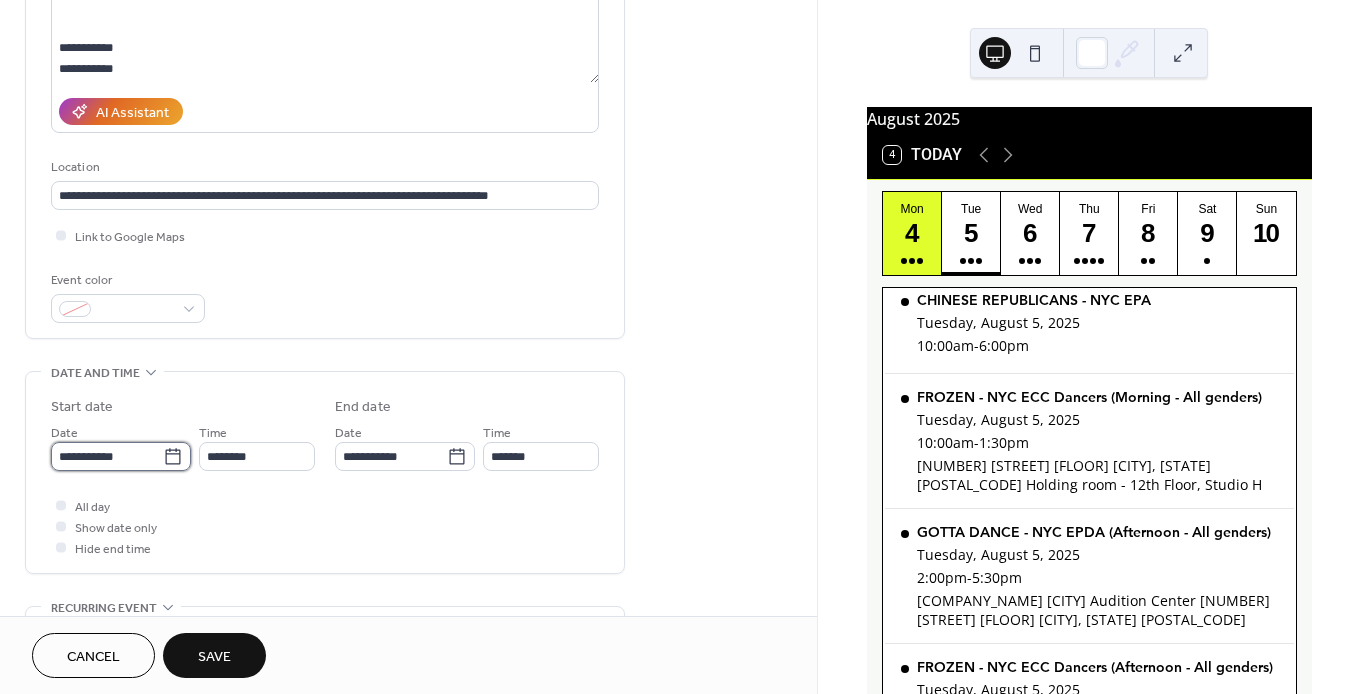 click on "**********" at bounding box center [107, 456] 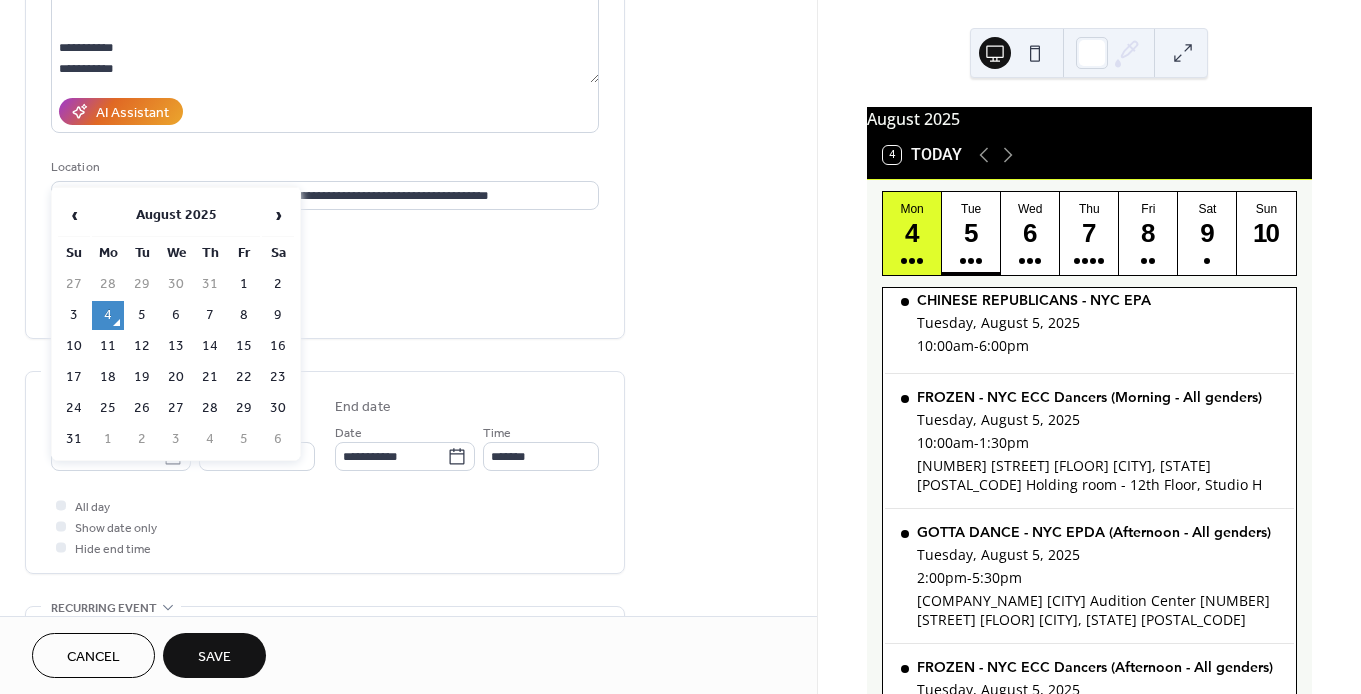 click on "6" at bounding box center [176, 315] 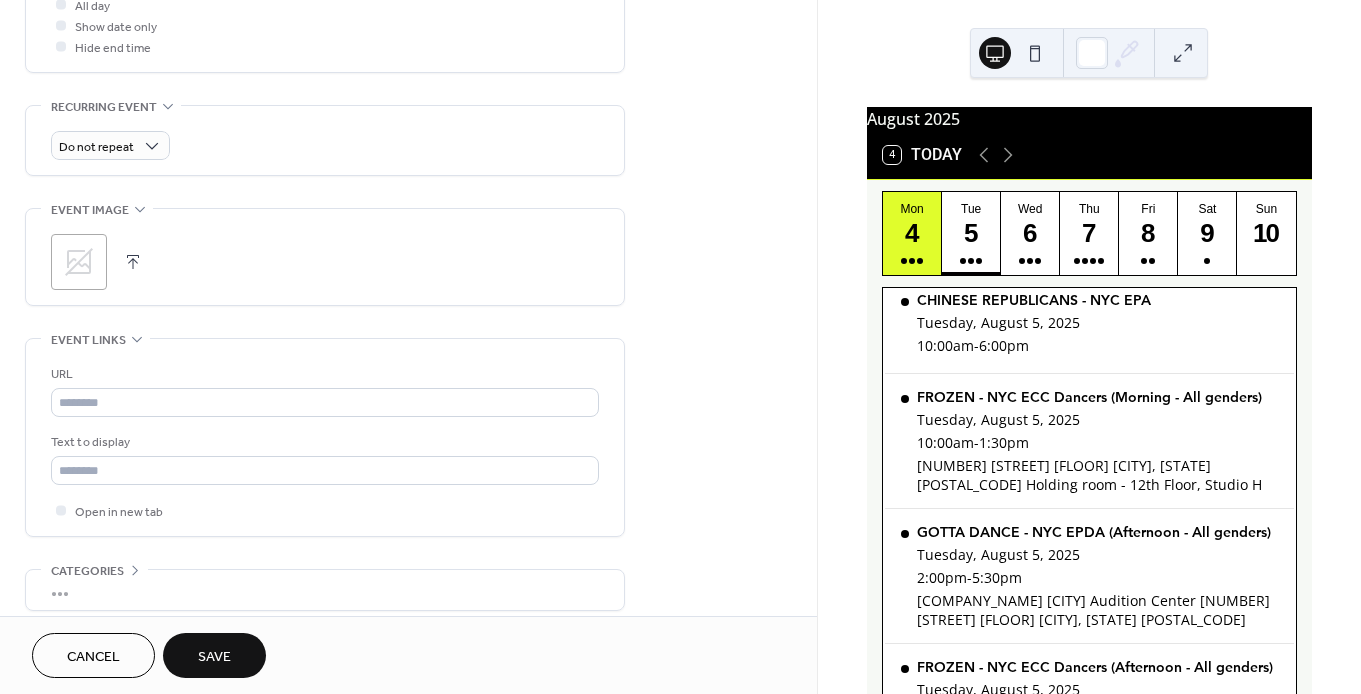 scroll, scrollTop: 784, scrollLeft: 0, axis: vertical 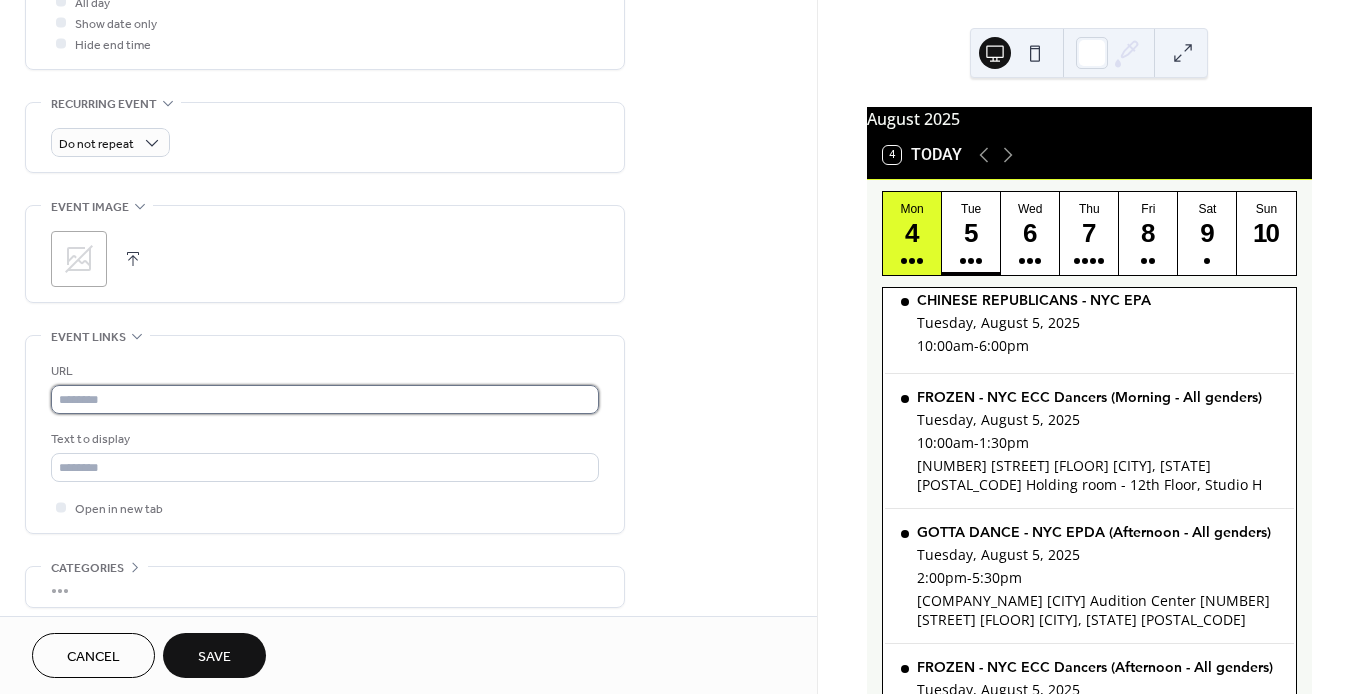 click at bounding box center [325, 399] 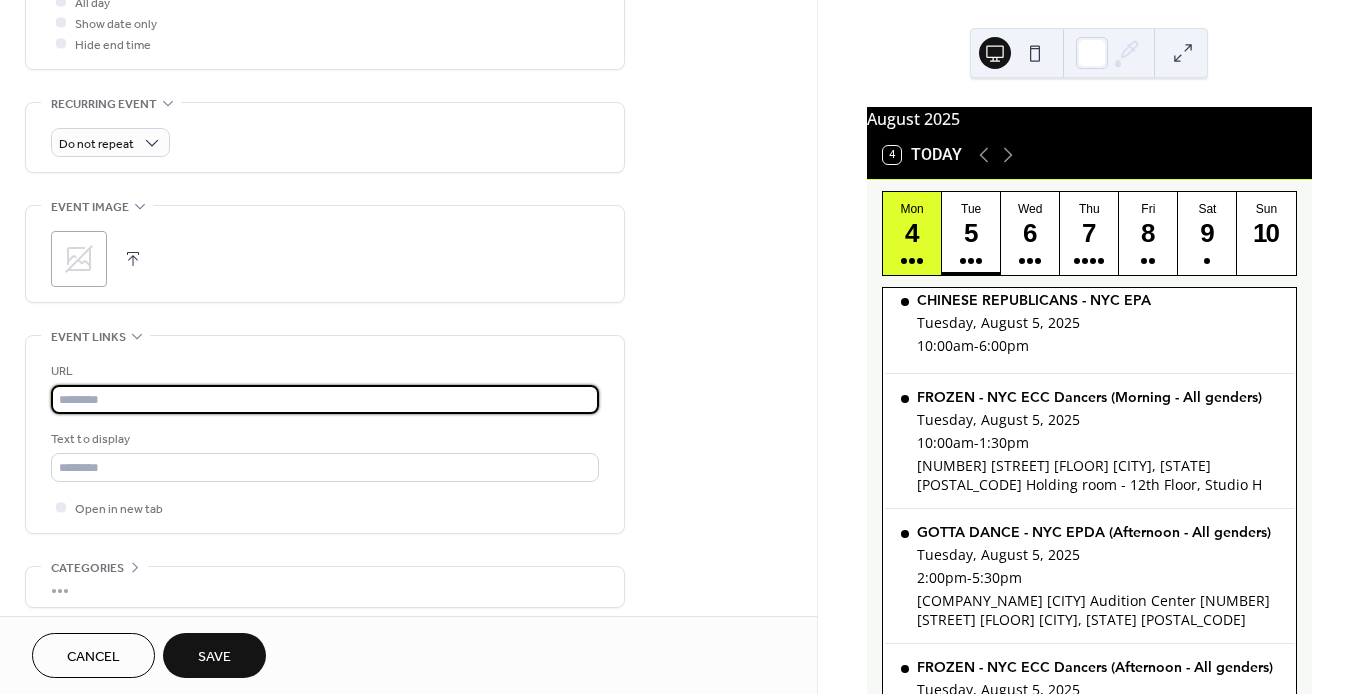 paste on "**********" 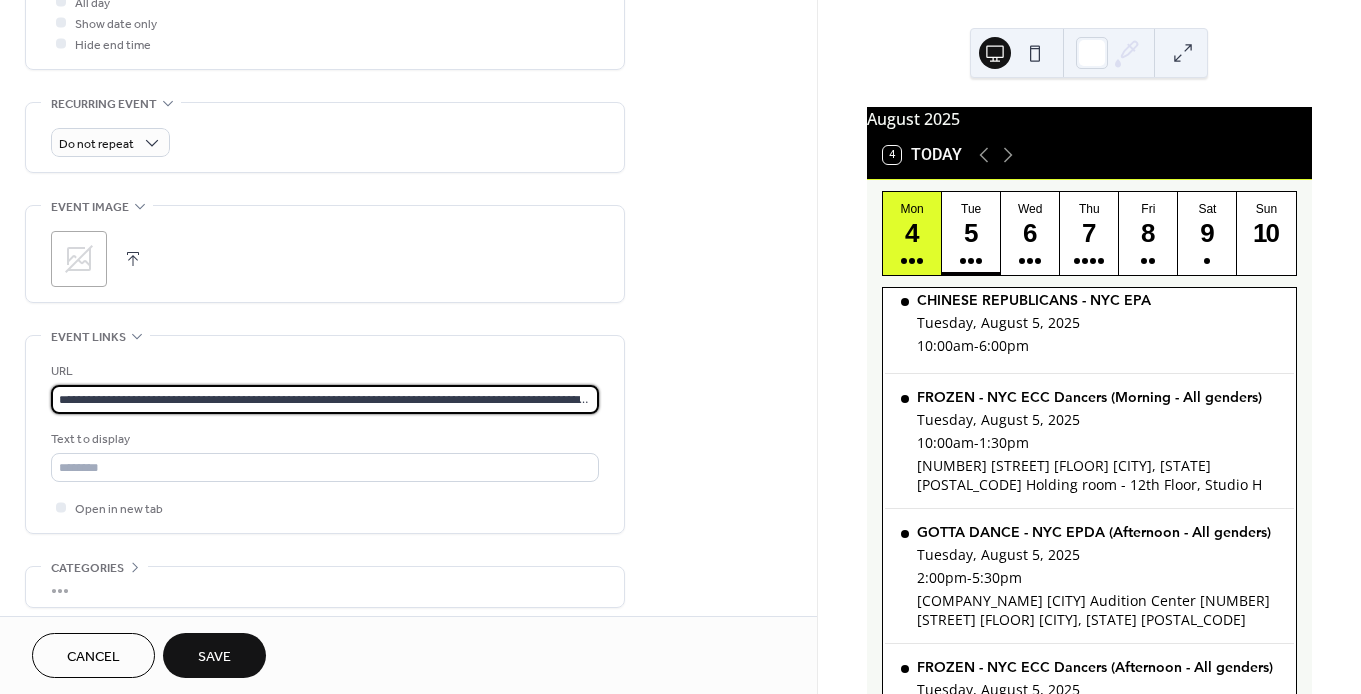 scroll, scrollTop: 0, scrollLeft: 186, axis: horizontal 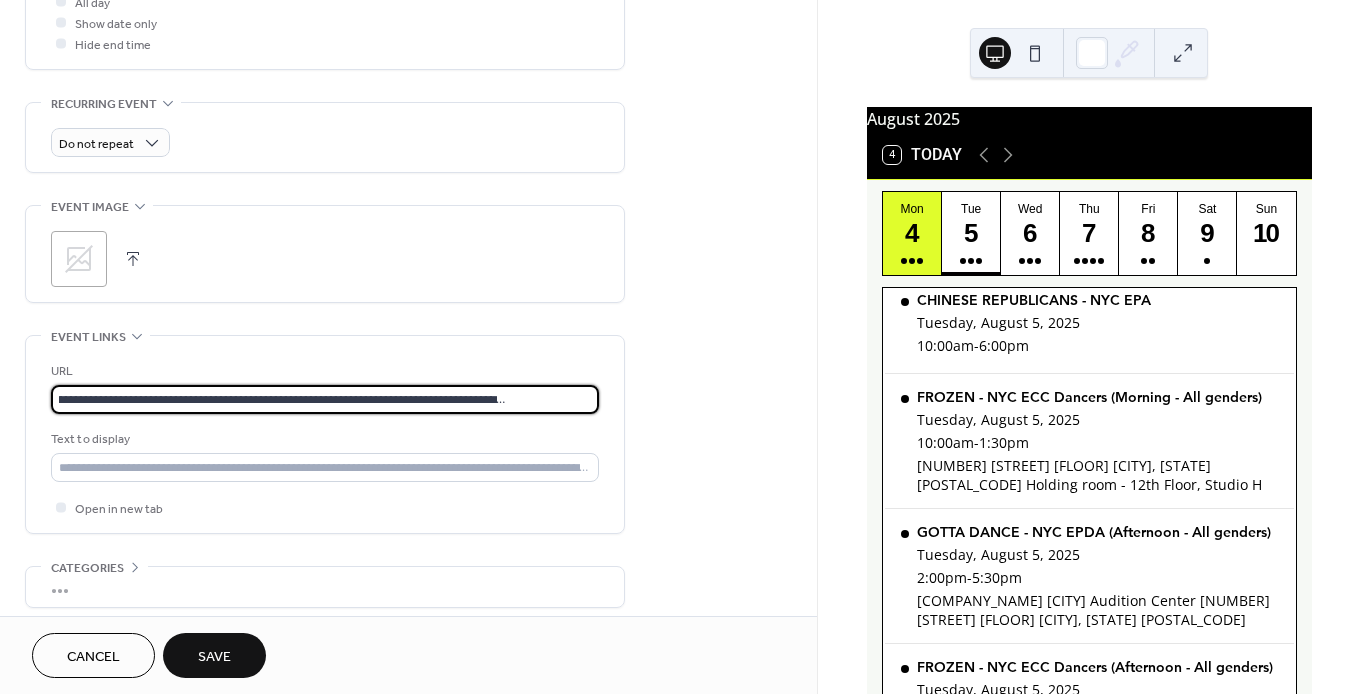 type on "**********" 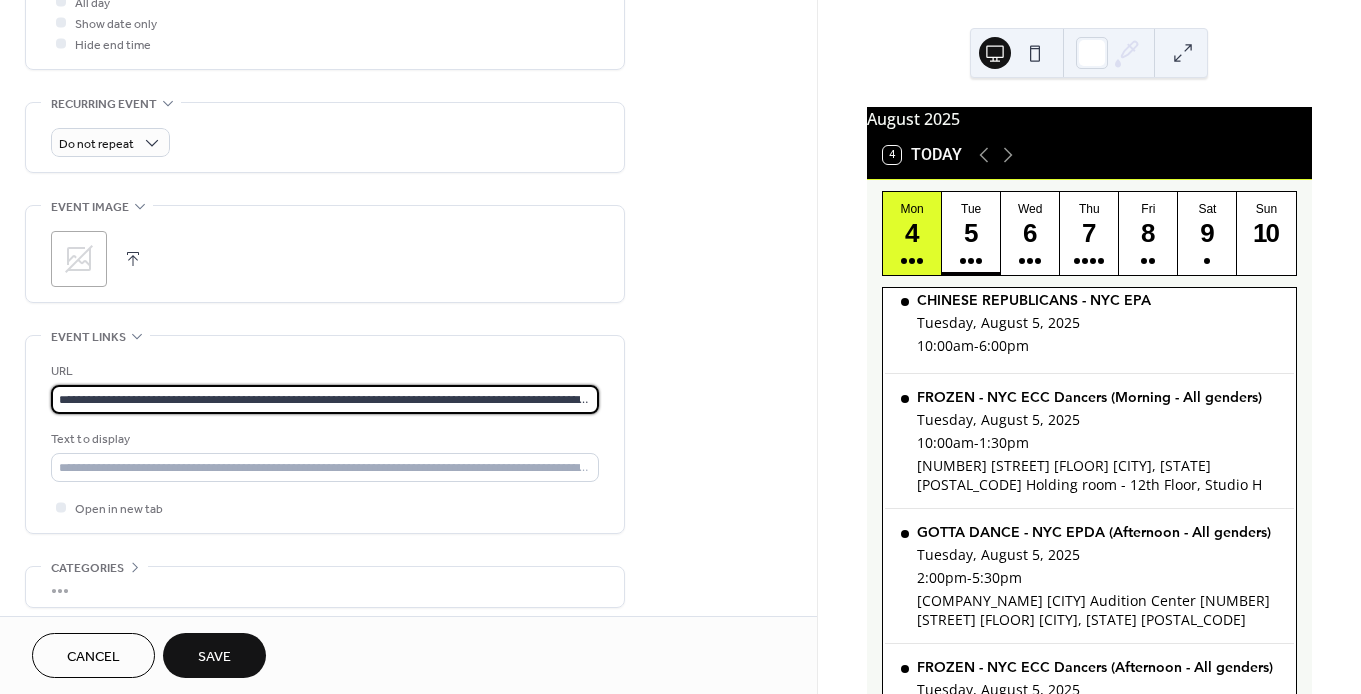 click on "URL" at bounding box center [323, 371] 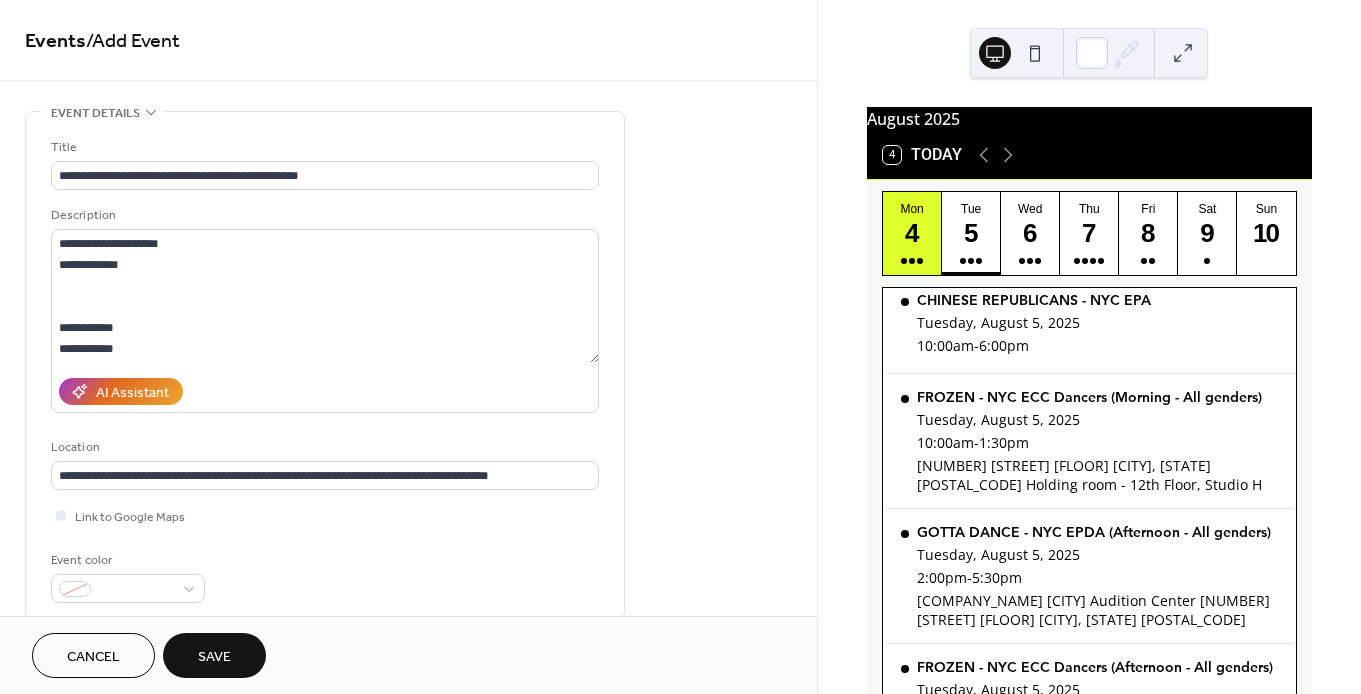 scroll, scrollTop: 3, scrollLeft: 0, axis: vertical 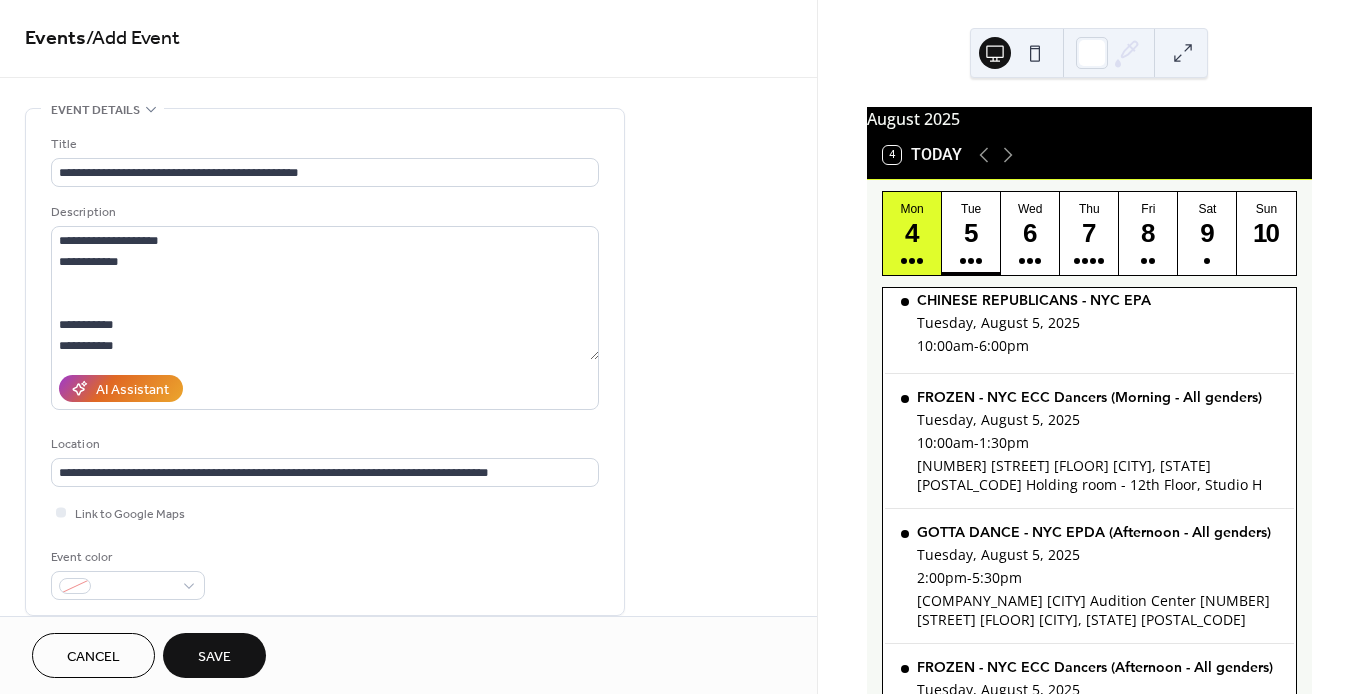 click on "Save" at bounding box center [214, 657] 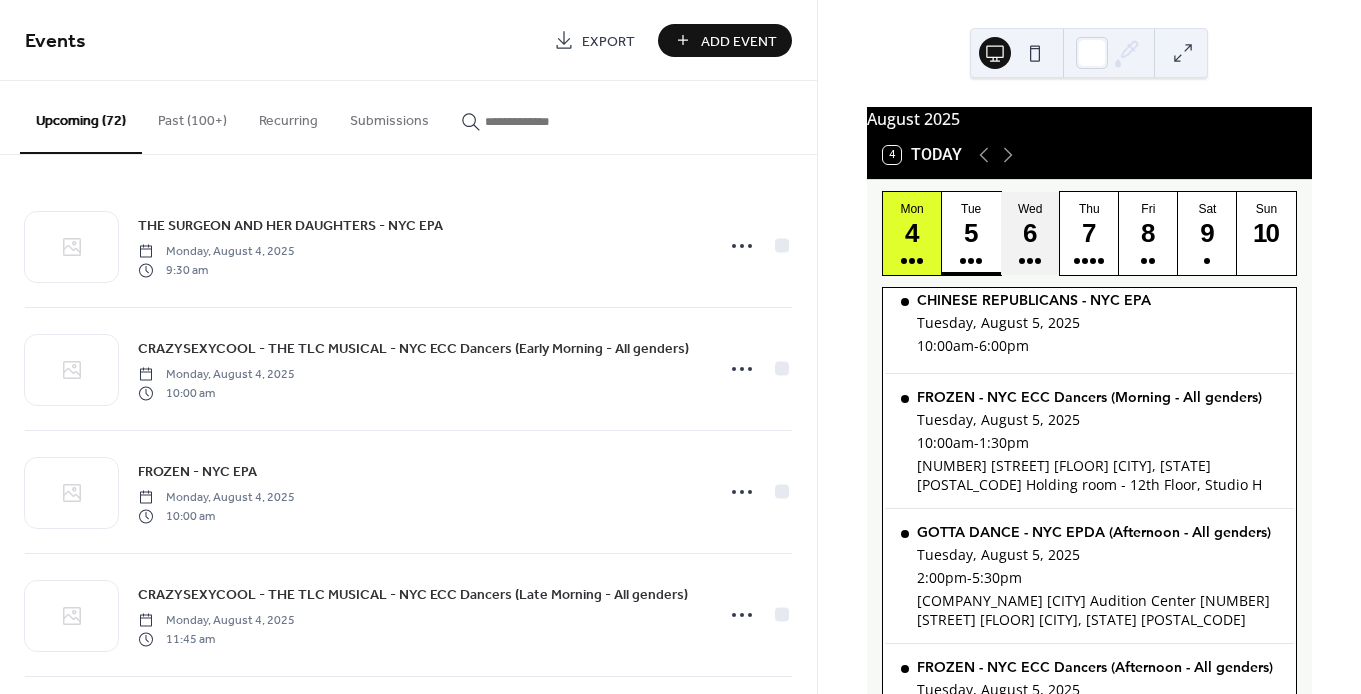 click on "Wed 6" at bounding box center [1030, 233] 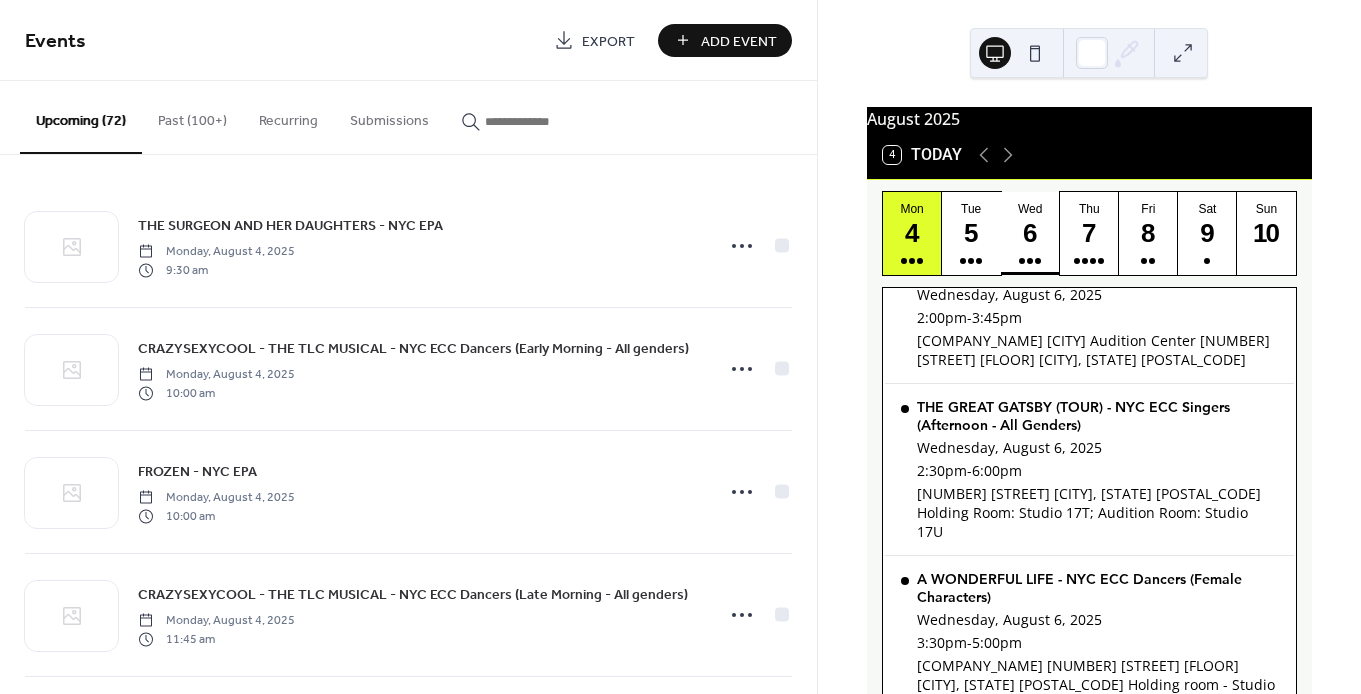 scroll, scrollTop: 1359, scrollLeft: 0, axis: vertical 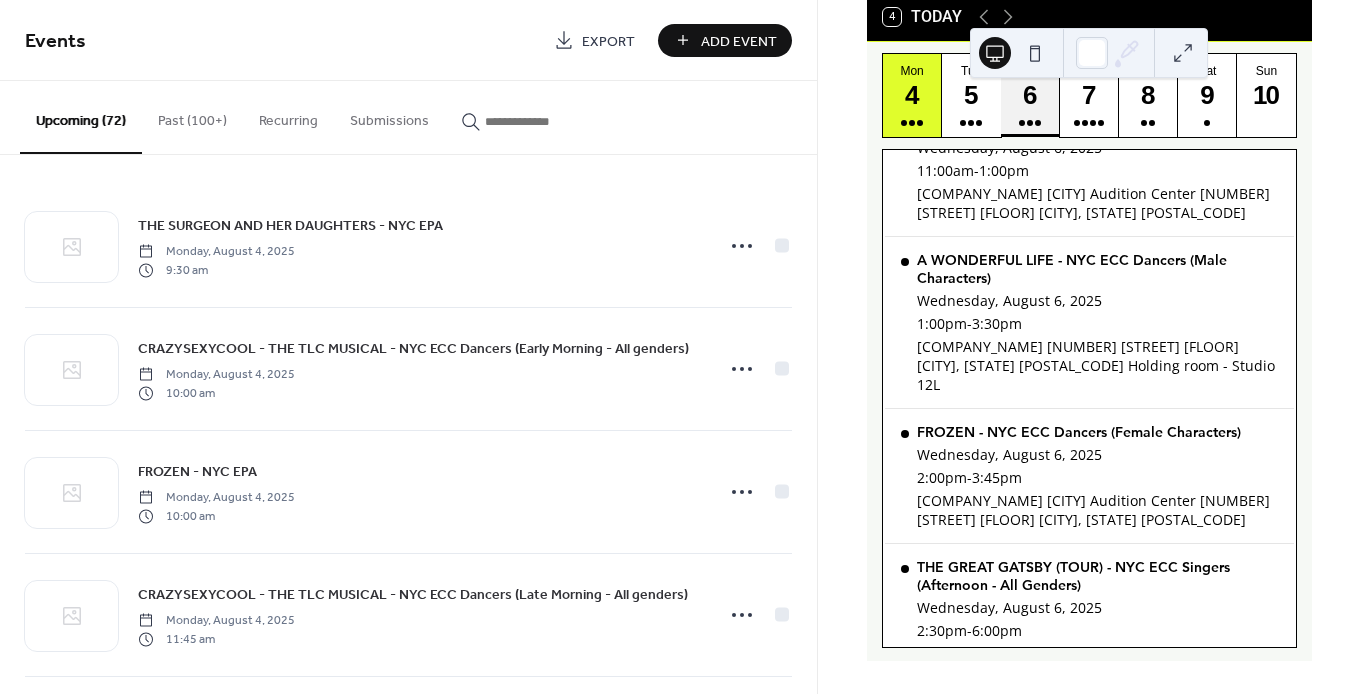 click on "6" at bounding box center (1029, 95) 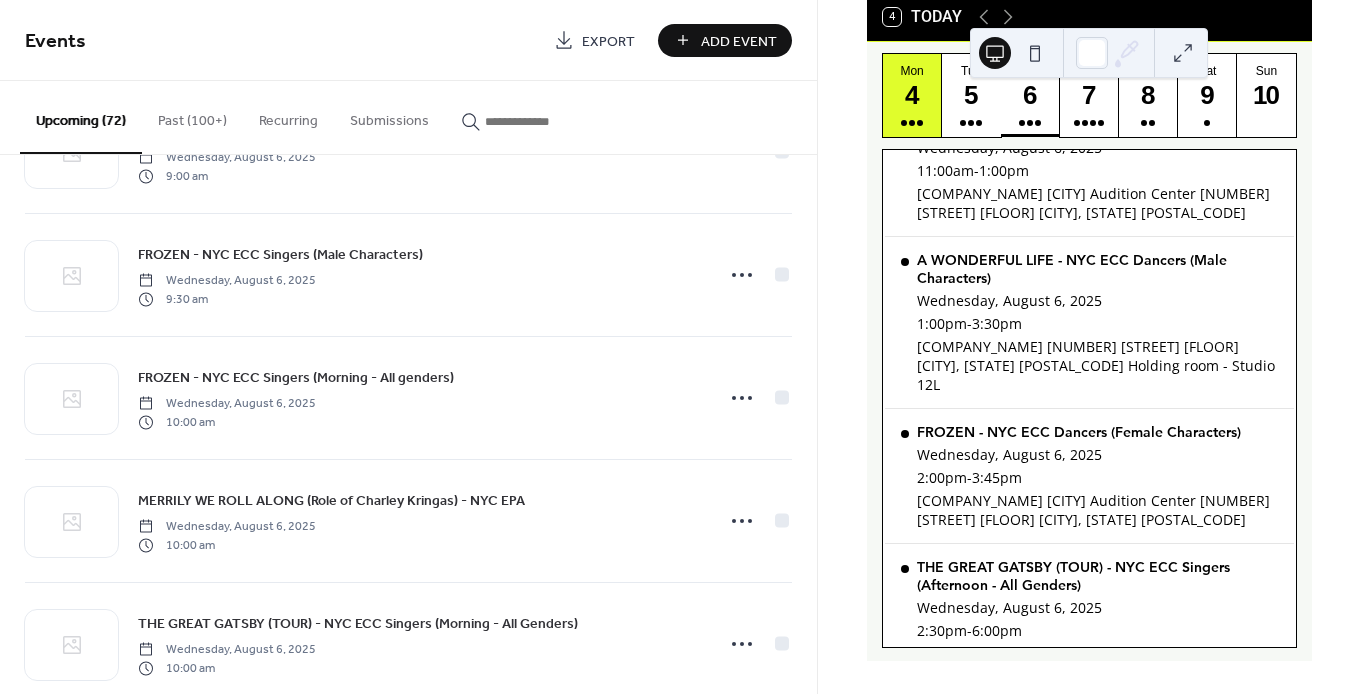 scroll, scrollTop: 1686, scrollLeft: 0, axis: vertical 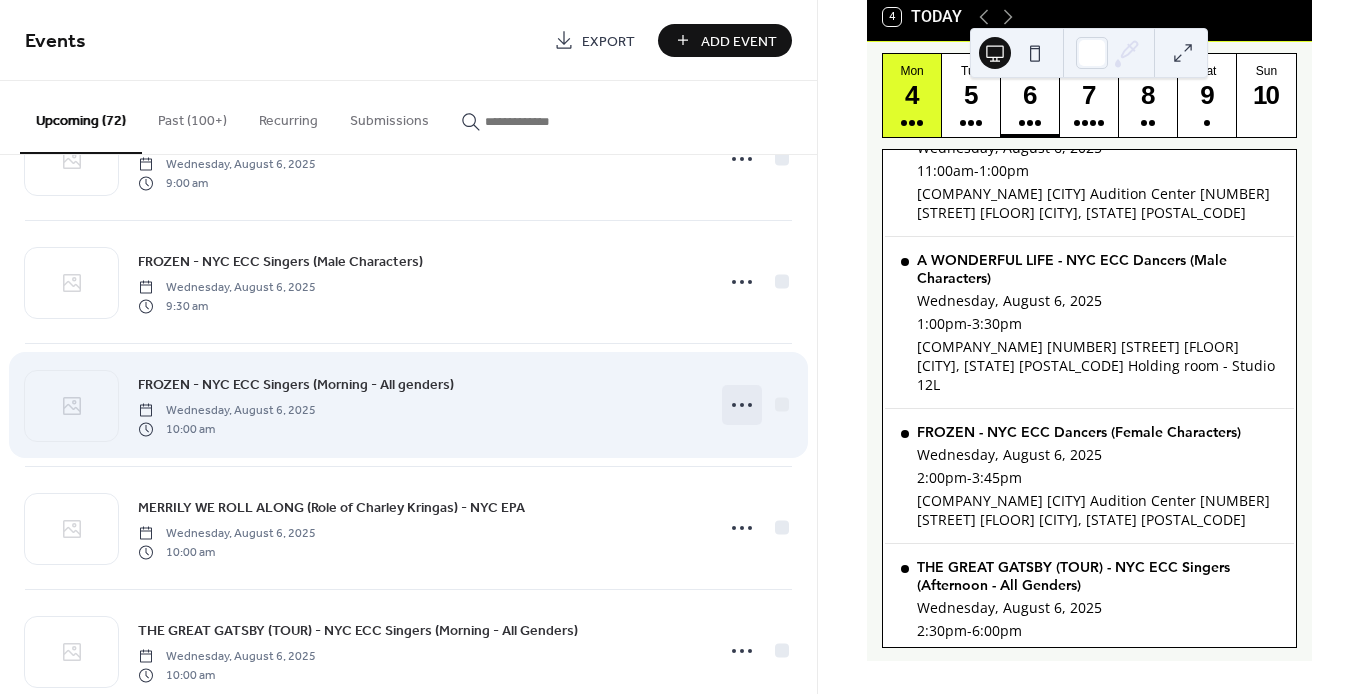 click 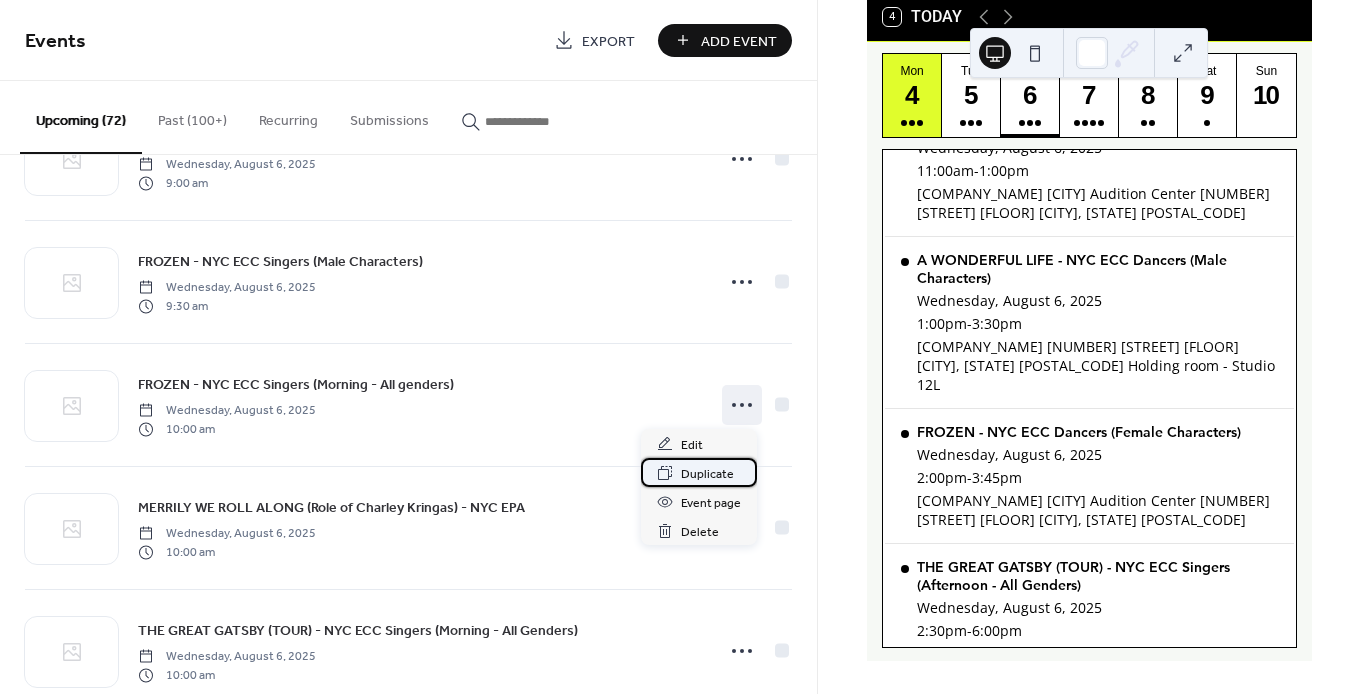 click on "Duplicate" at bounding box center (707, 474) 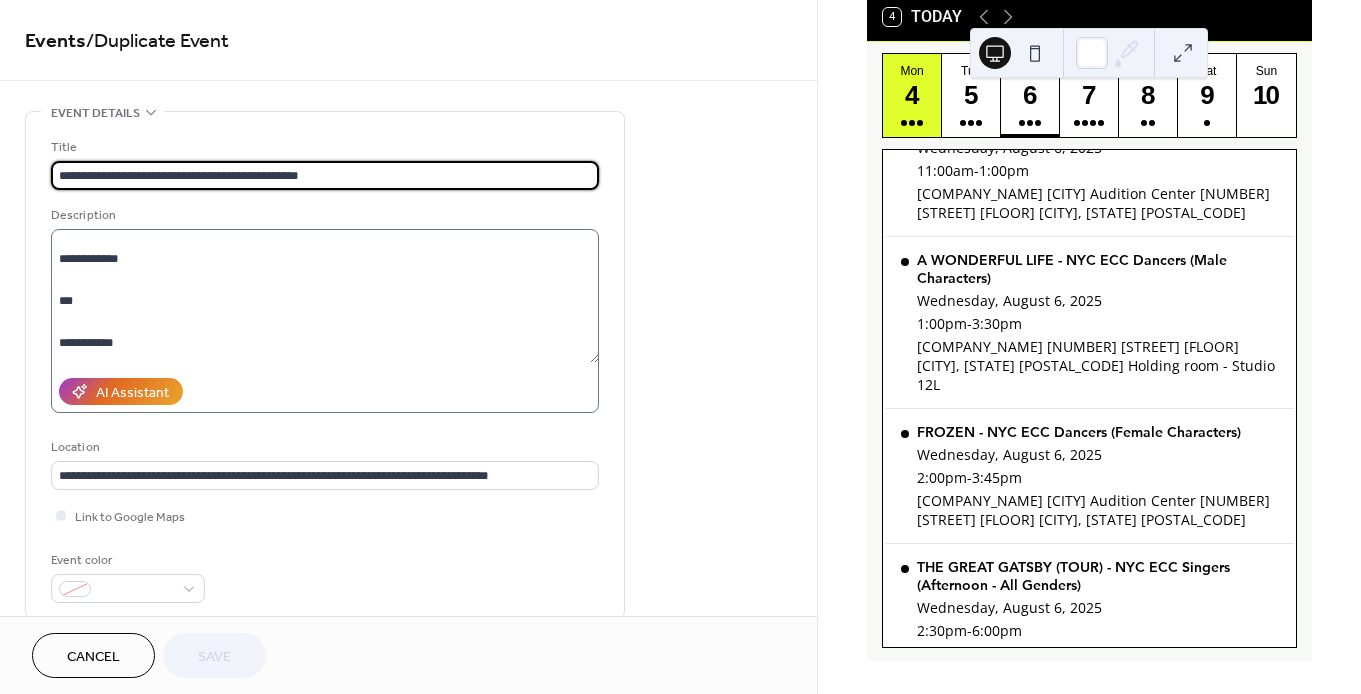 scroll, scrollTop: 273, scrollLeft: 0, axis: vertical 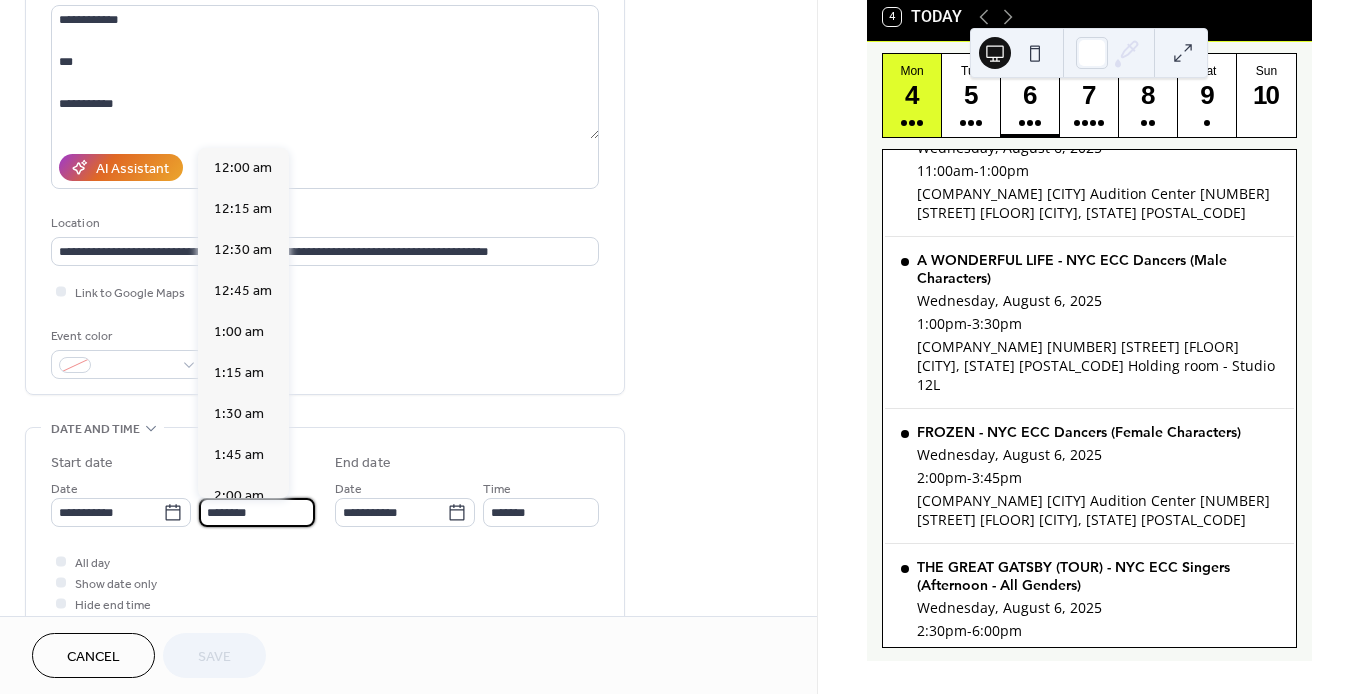 click on "********" at bounding box center [257, 512] 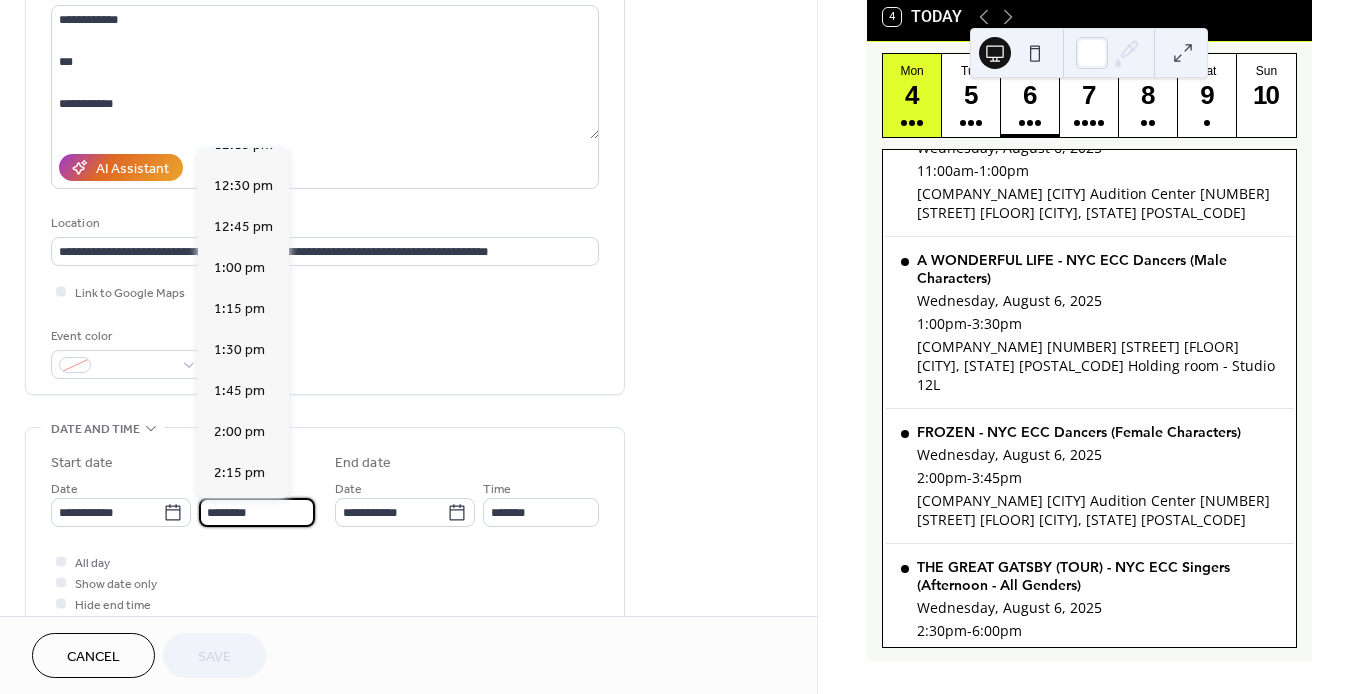 scroll, scrollTop: 2026, scrollLeft: 0, axis: vertical 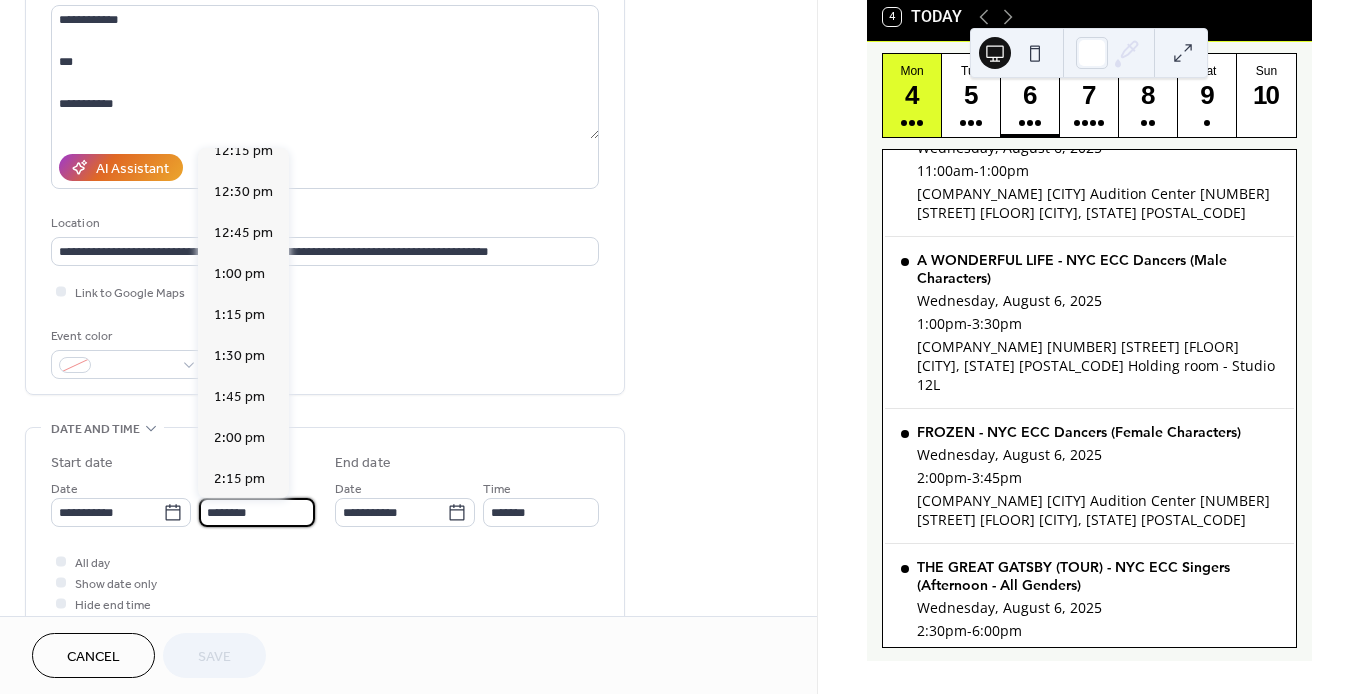 click on "2:30 pm" at bounding box center [243, 520] 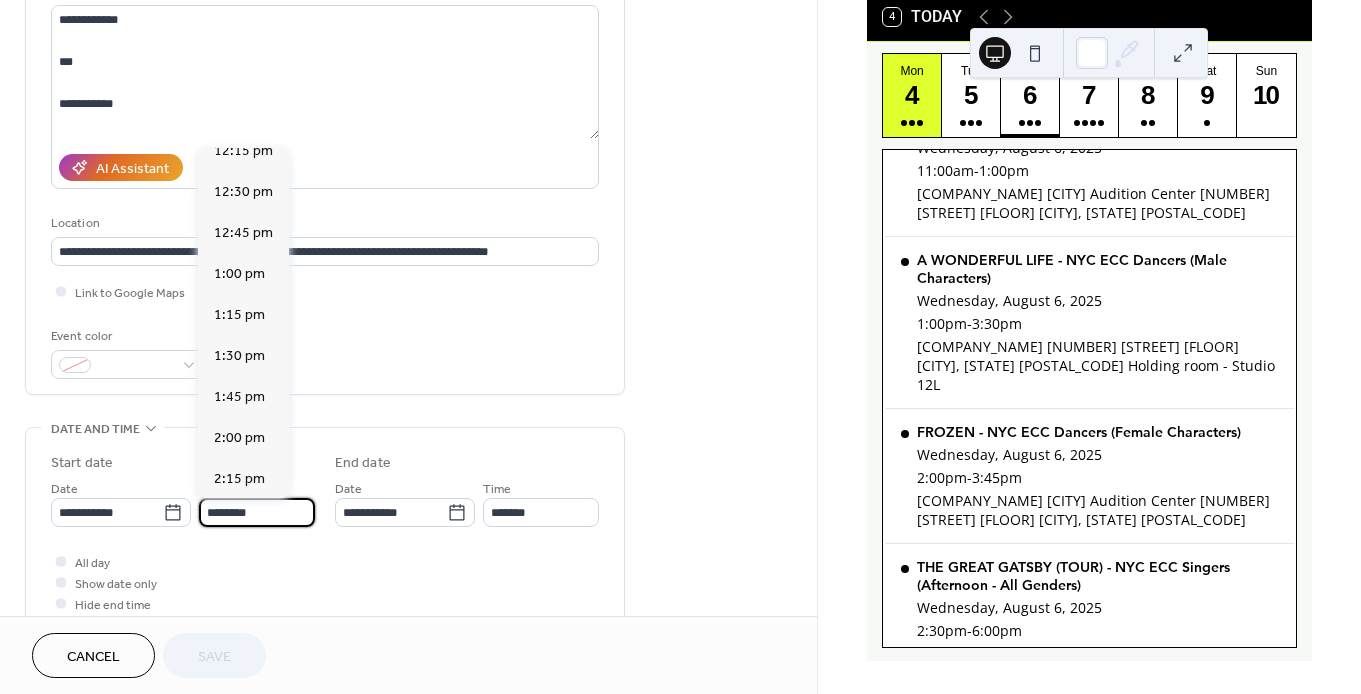 type on "*******" 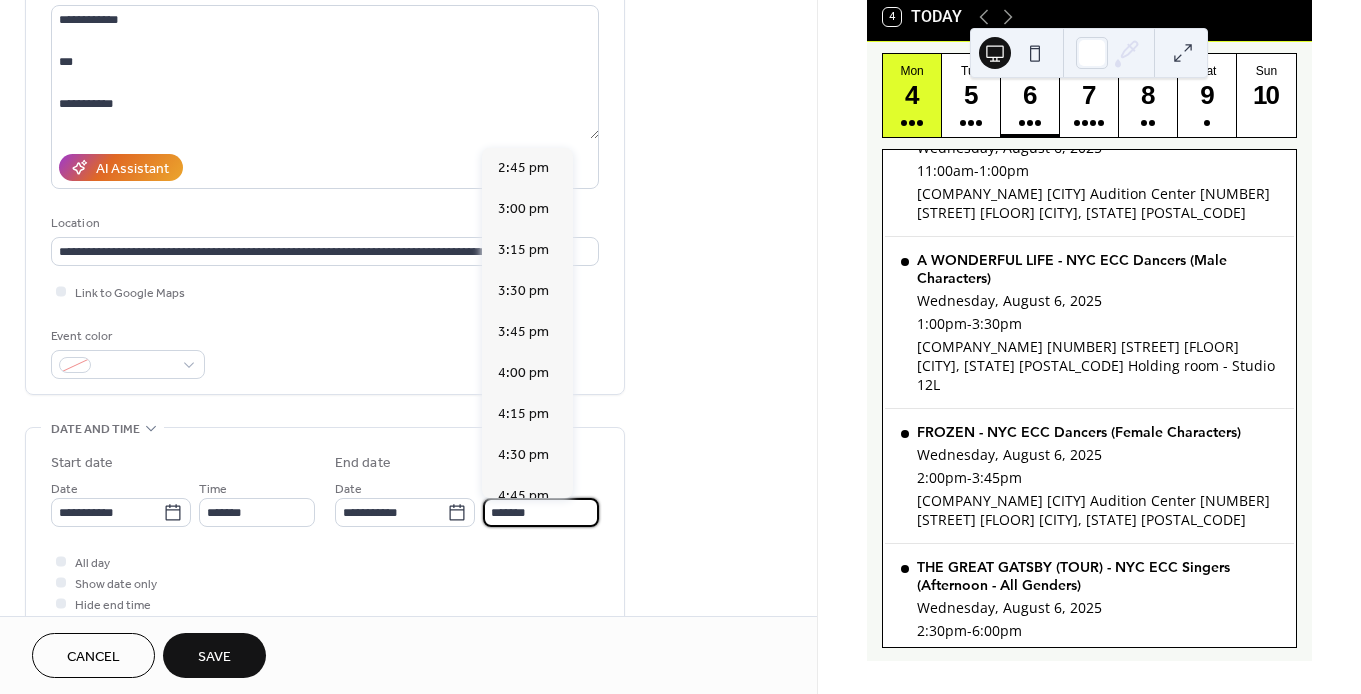 click on "*******" at bounding box center [541, 512] 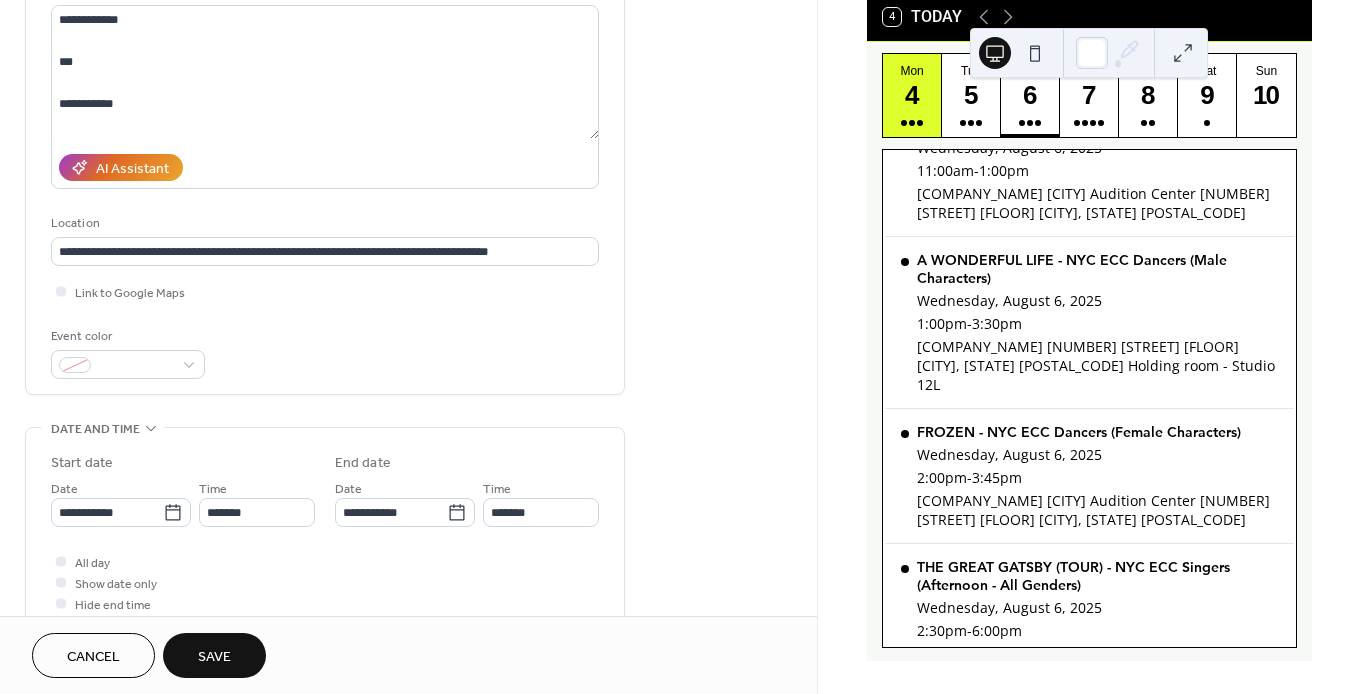 click on "**********" at bounding box center (408, 574) 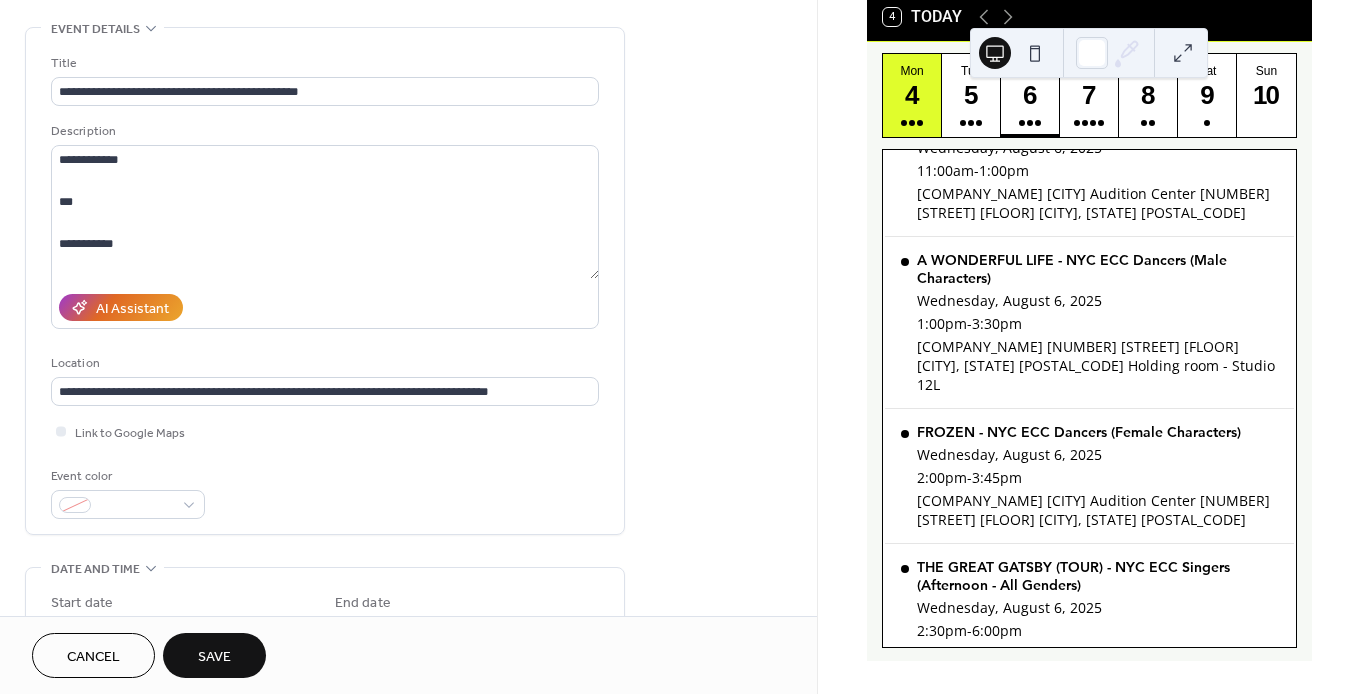 scroll, scrollTop: 66, scrollLeft: 0, axis: vertical 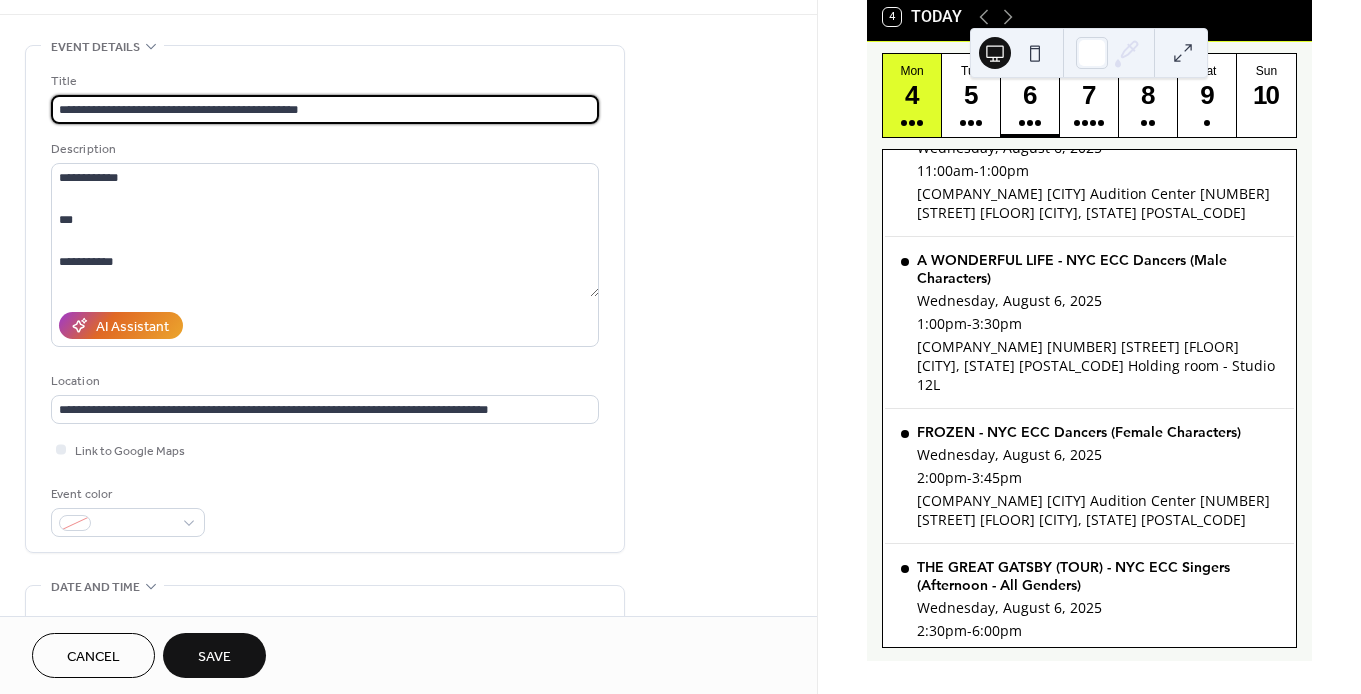 drag, startPoint x: 256, startPoint y: 109, endPoint x: 212, endPoint y: 109, distance: 44 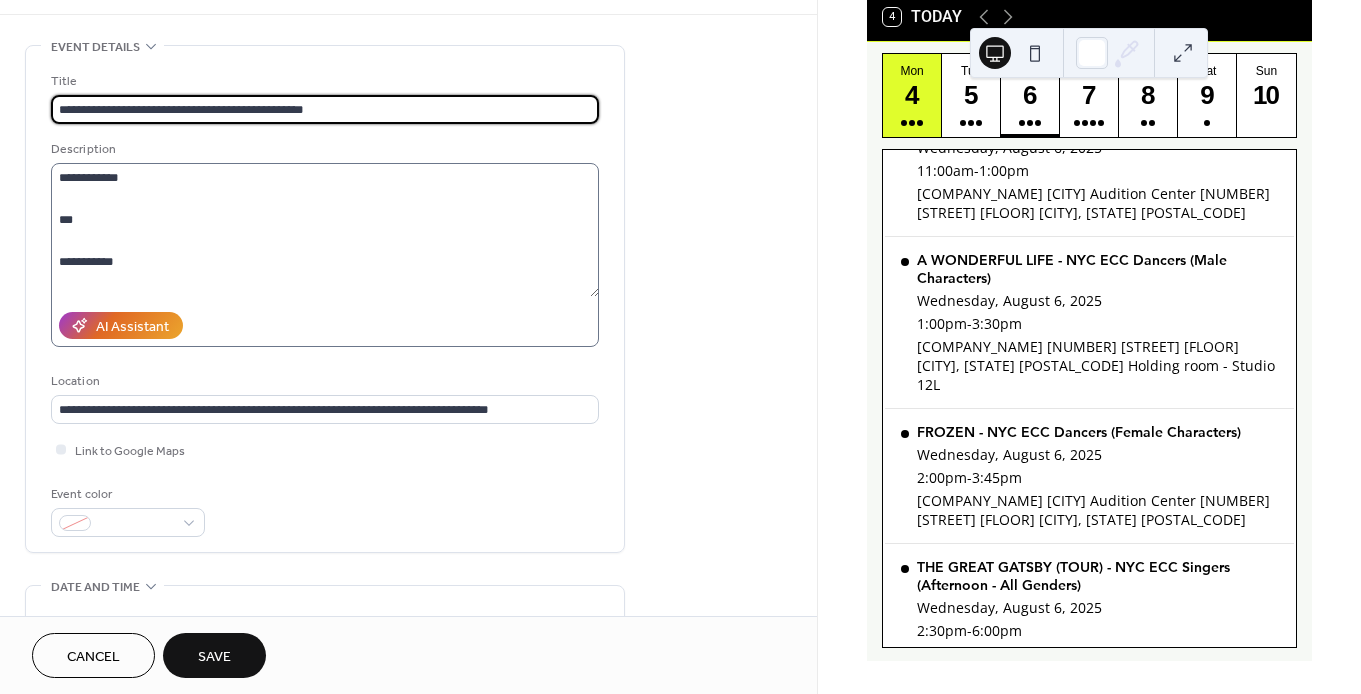 type on "**********" 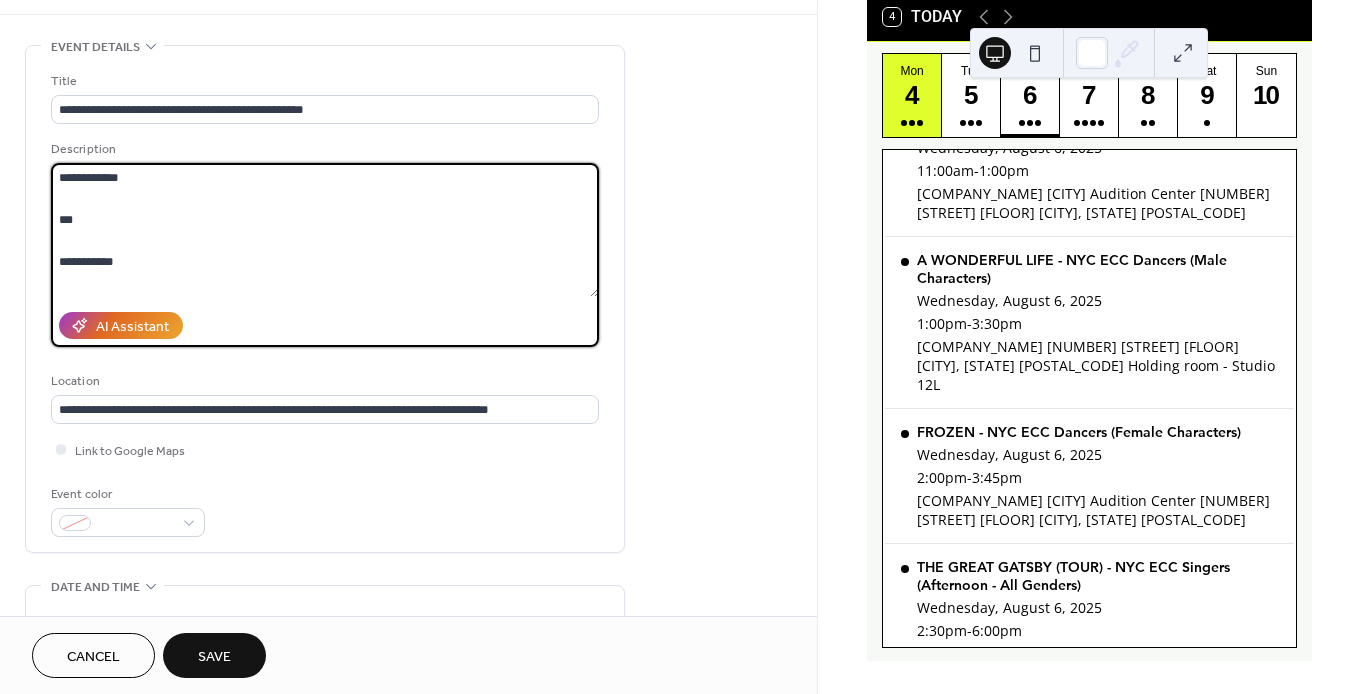 click at bounding box center (325, 230) 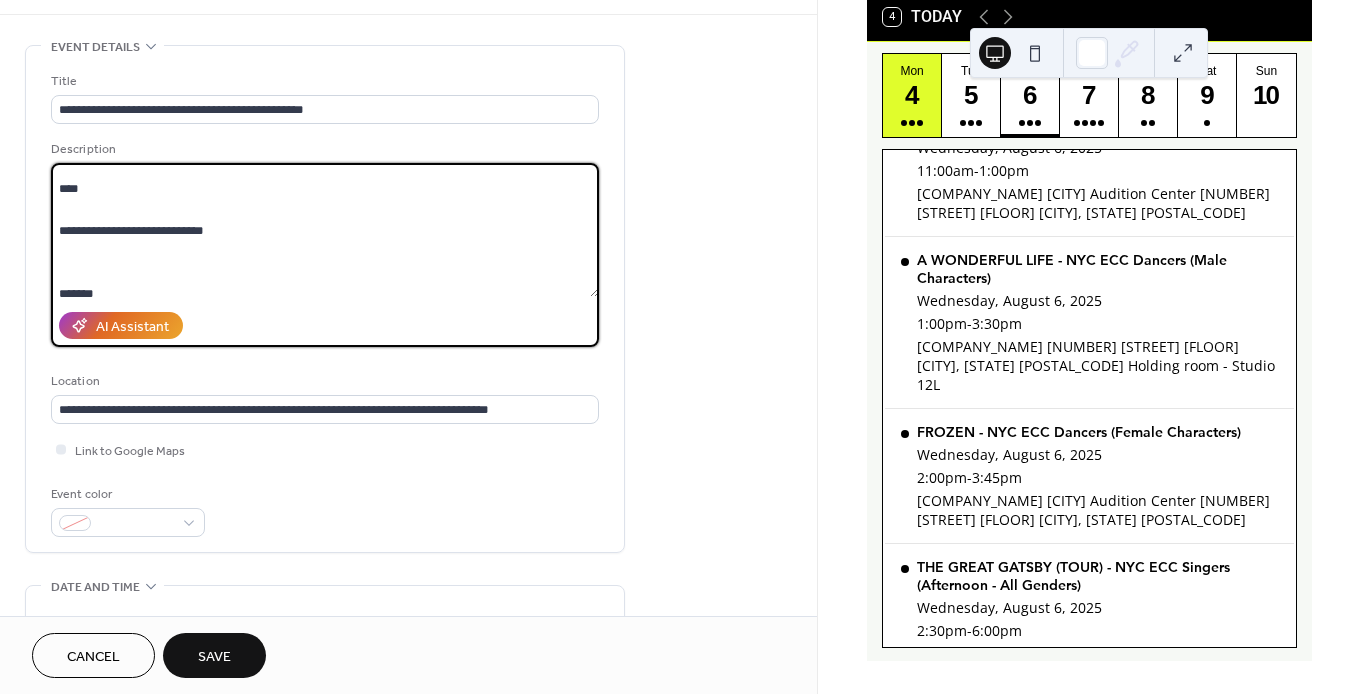 scroll, scrollTop: 543, scrollLeft: 0, axis: vertical 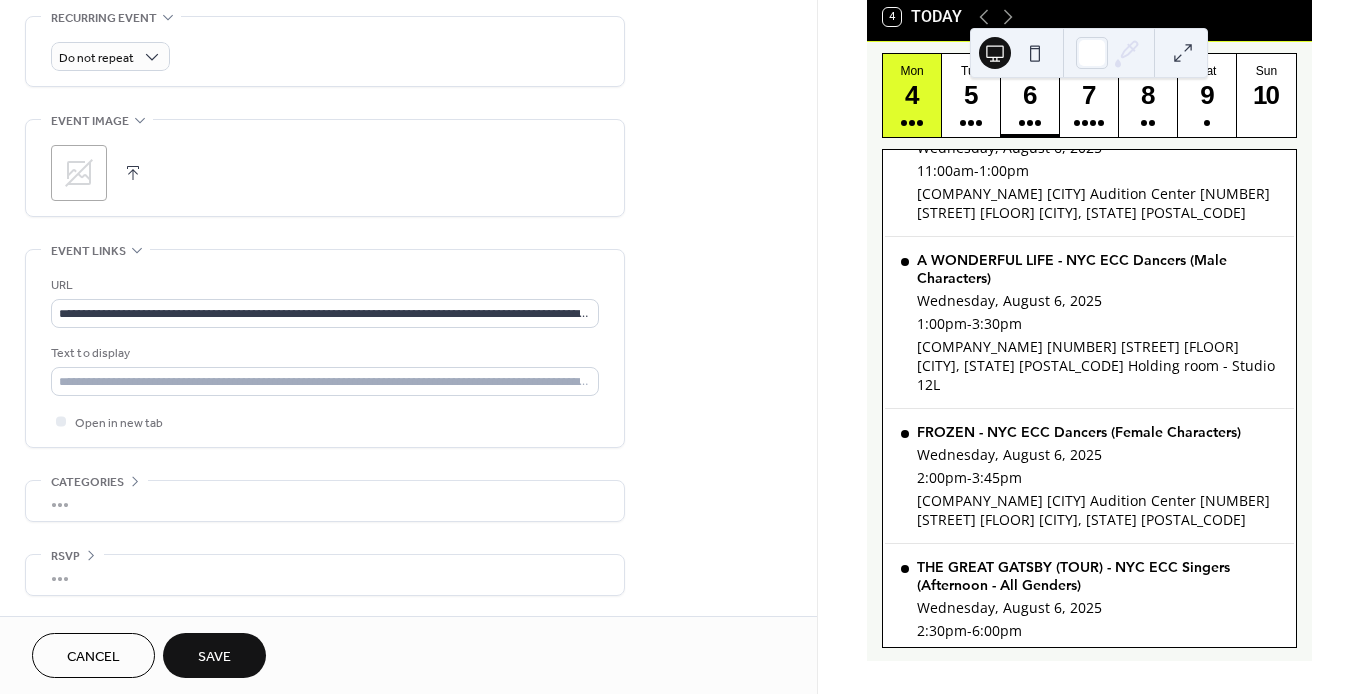 click on "Save" at bounding box center [214, 657] 